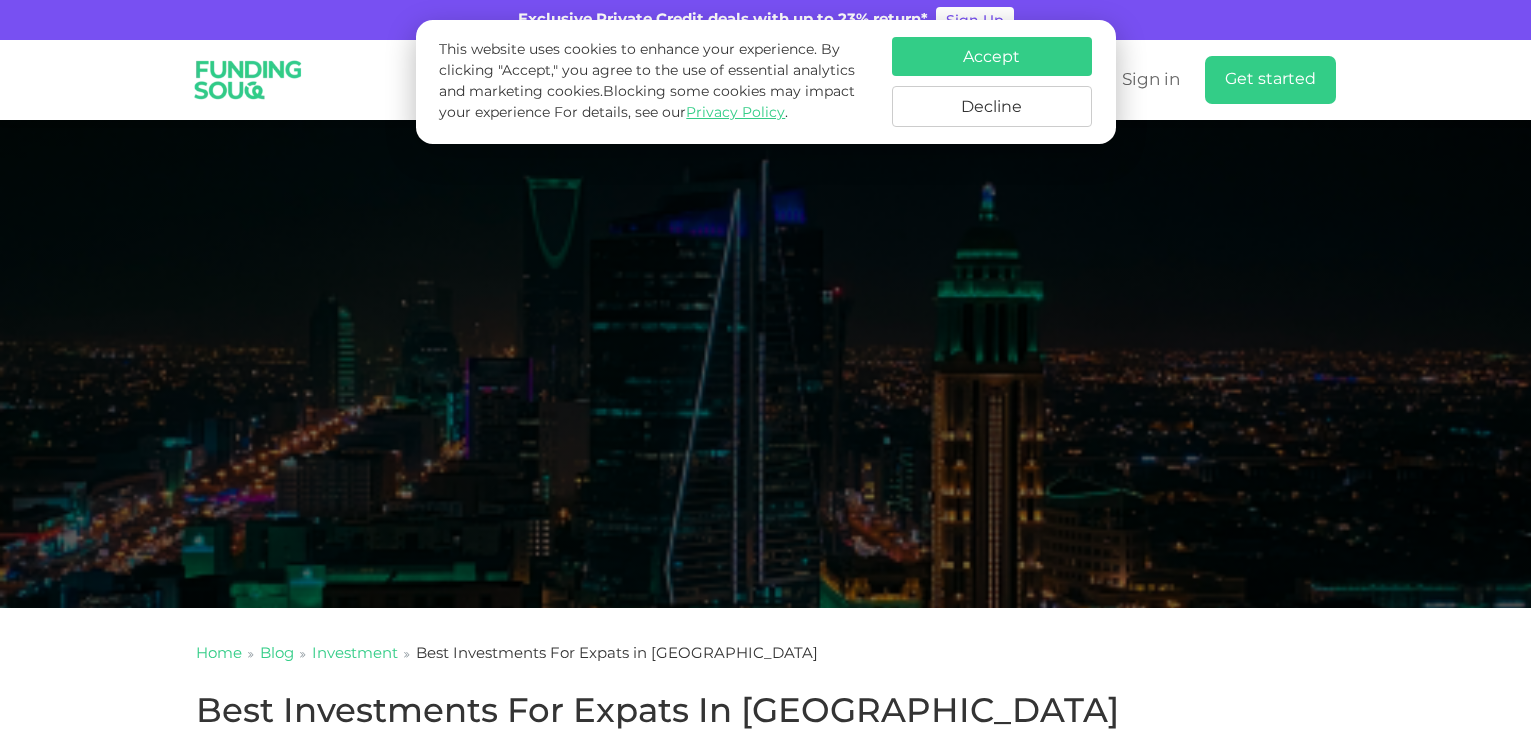 scroll, scrollTop: 500, scrollLeft: 0, axis: vertical 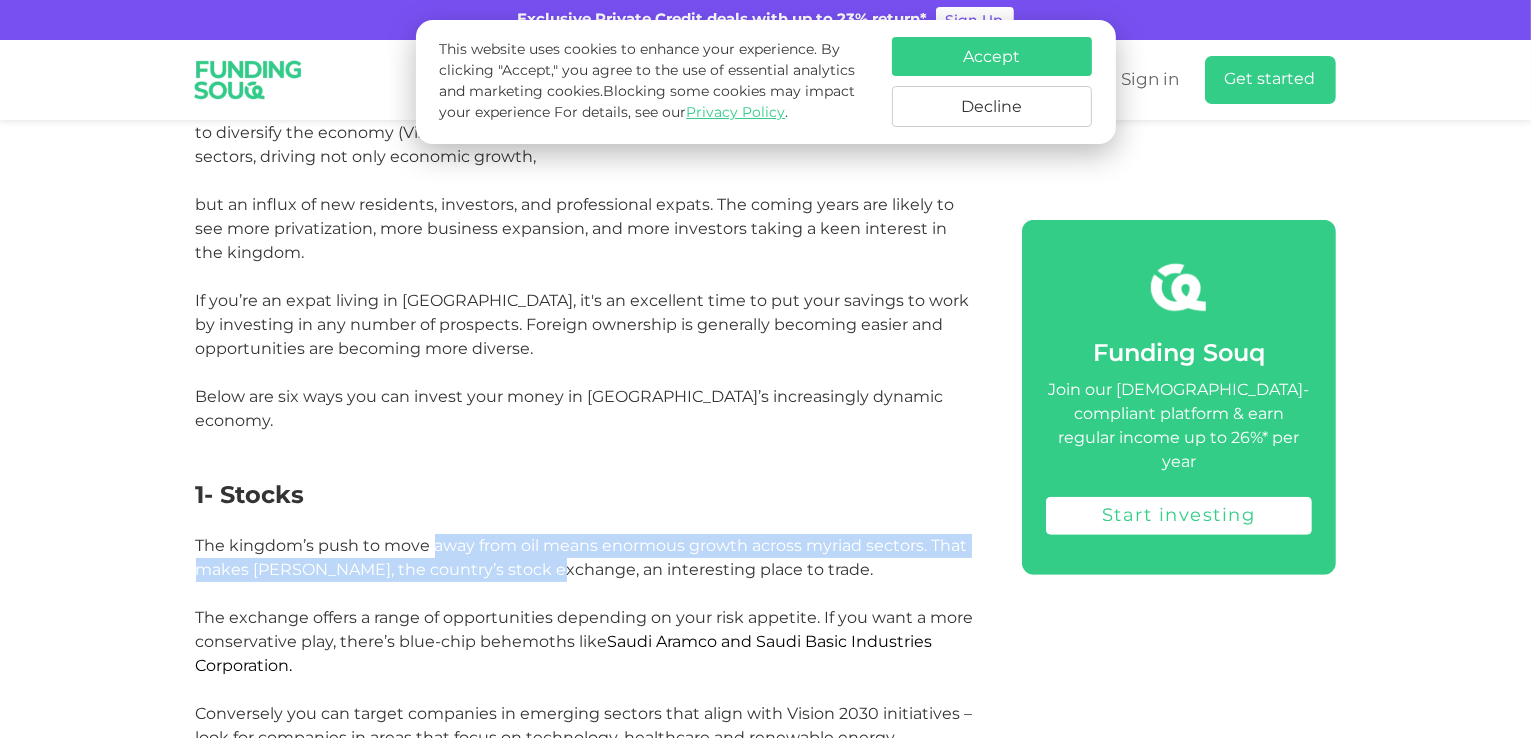 drag, startPoint x: 442, startPoint y: 519, endPoint x: 546, endPoint y: 541, distance: 106.30146 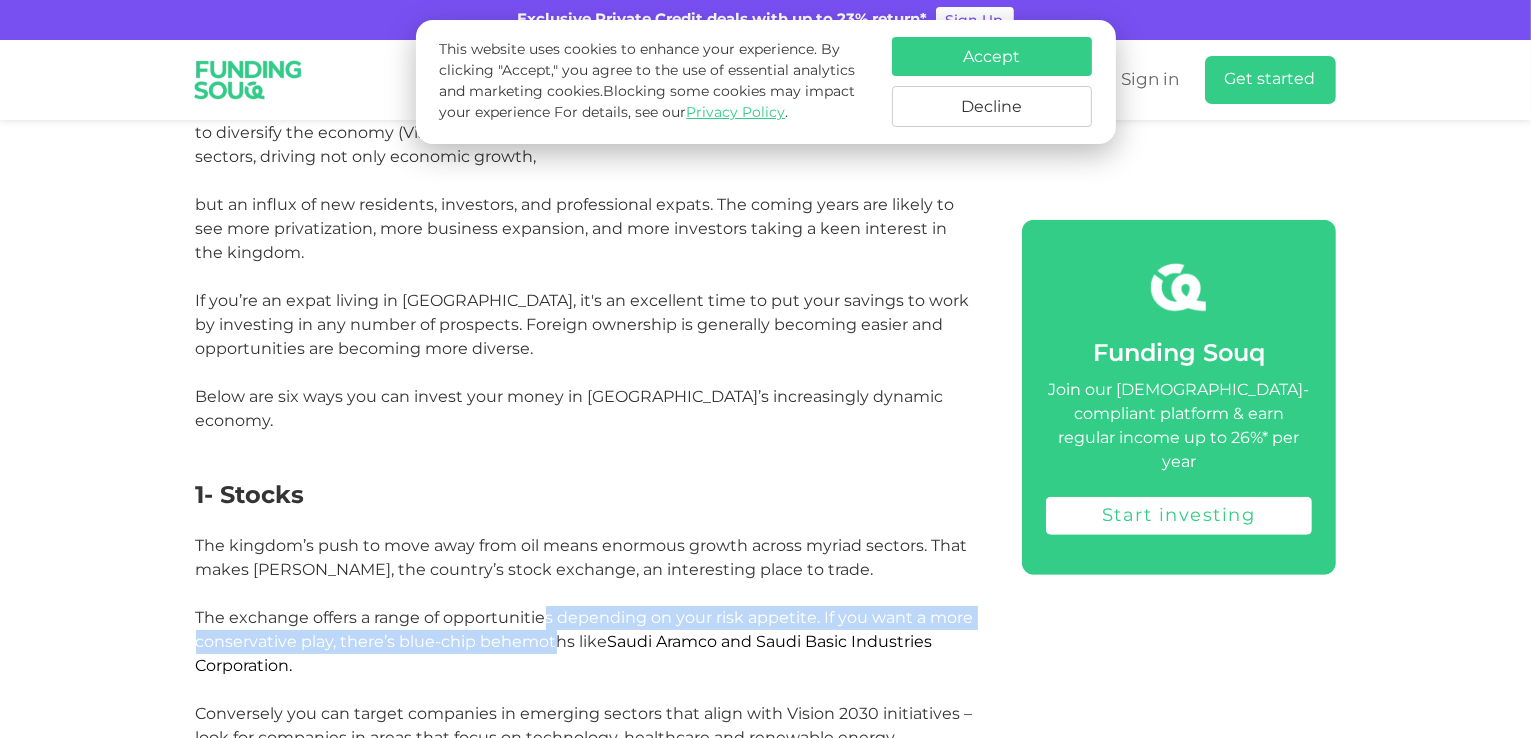 drag, startPoint x: 549, startPoint y: 609, endPoint x: 552, endPoint y: 619, distance: 10.440307 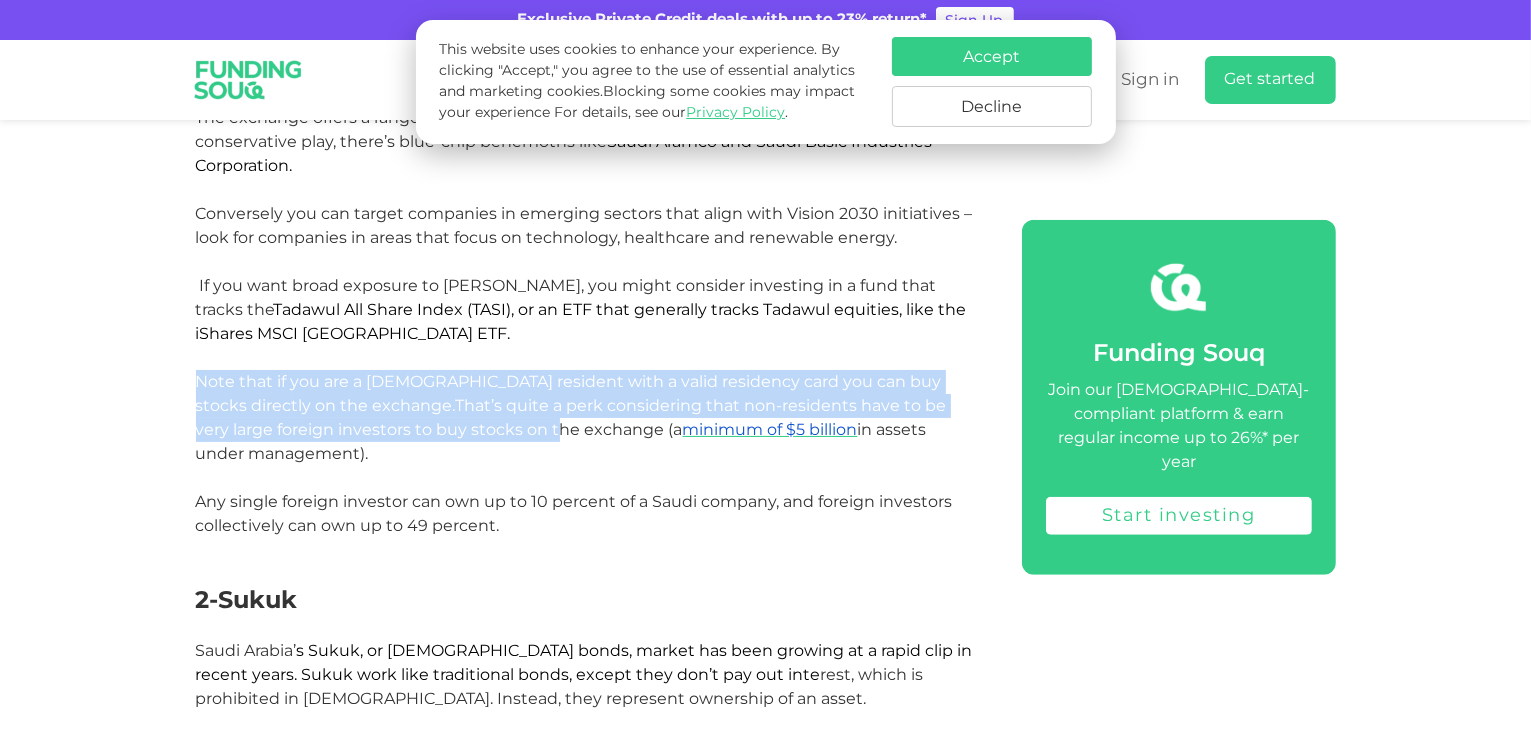 drag, startPoint x: 348, startPoint y: 325, endPoint x: 409, endPoint y: 399, distance: 95.90099 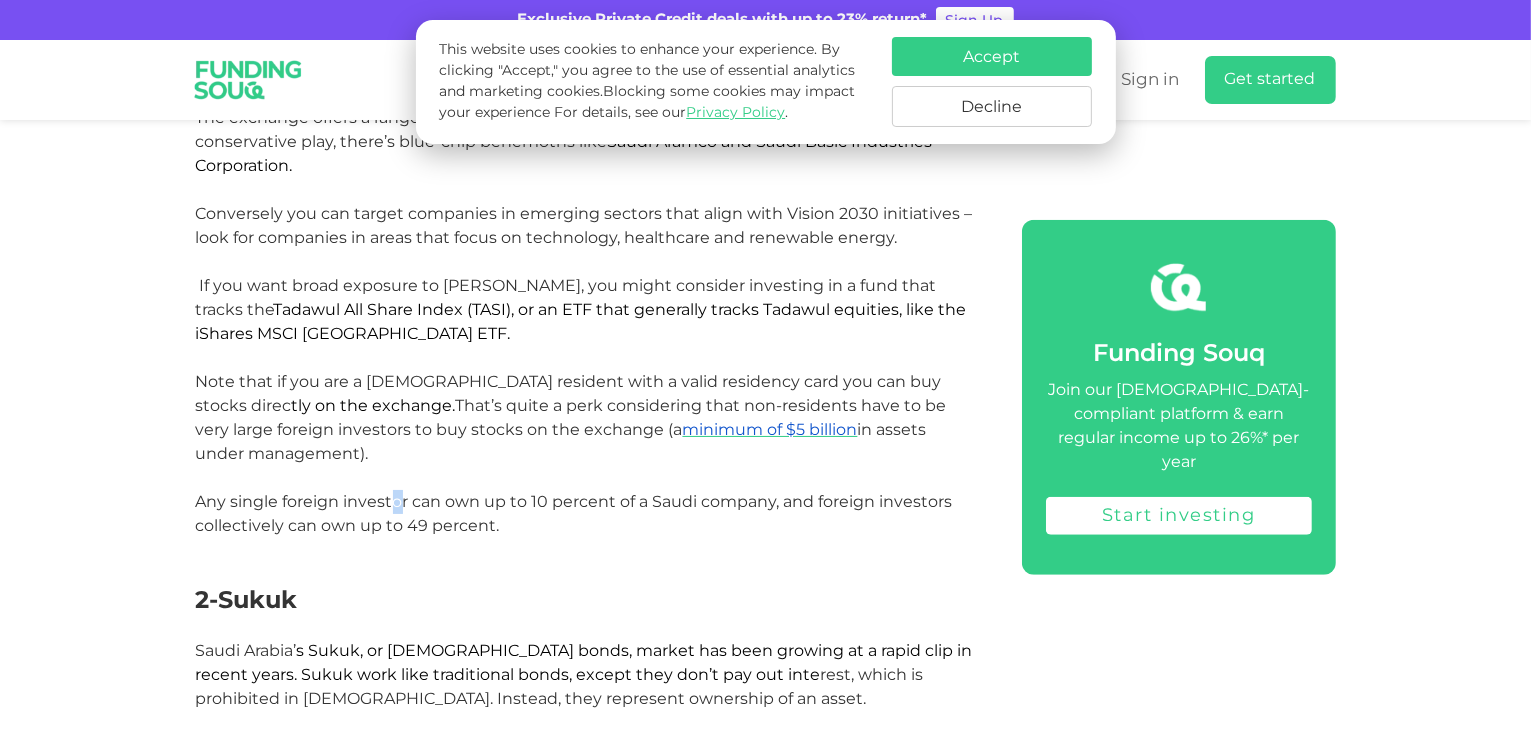 click on "Any single foreign investor can own up to 10 percent of a Saudi company, and foreign investors collectively can own up to 49 percent." at bounding box center (574, 513) 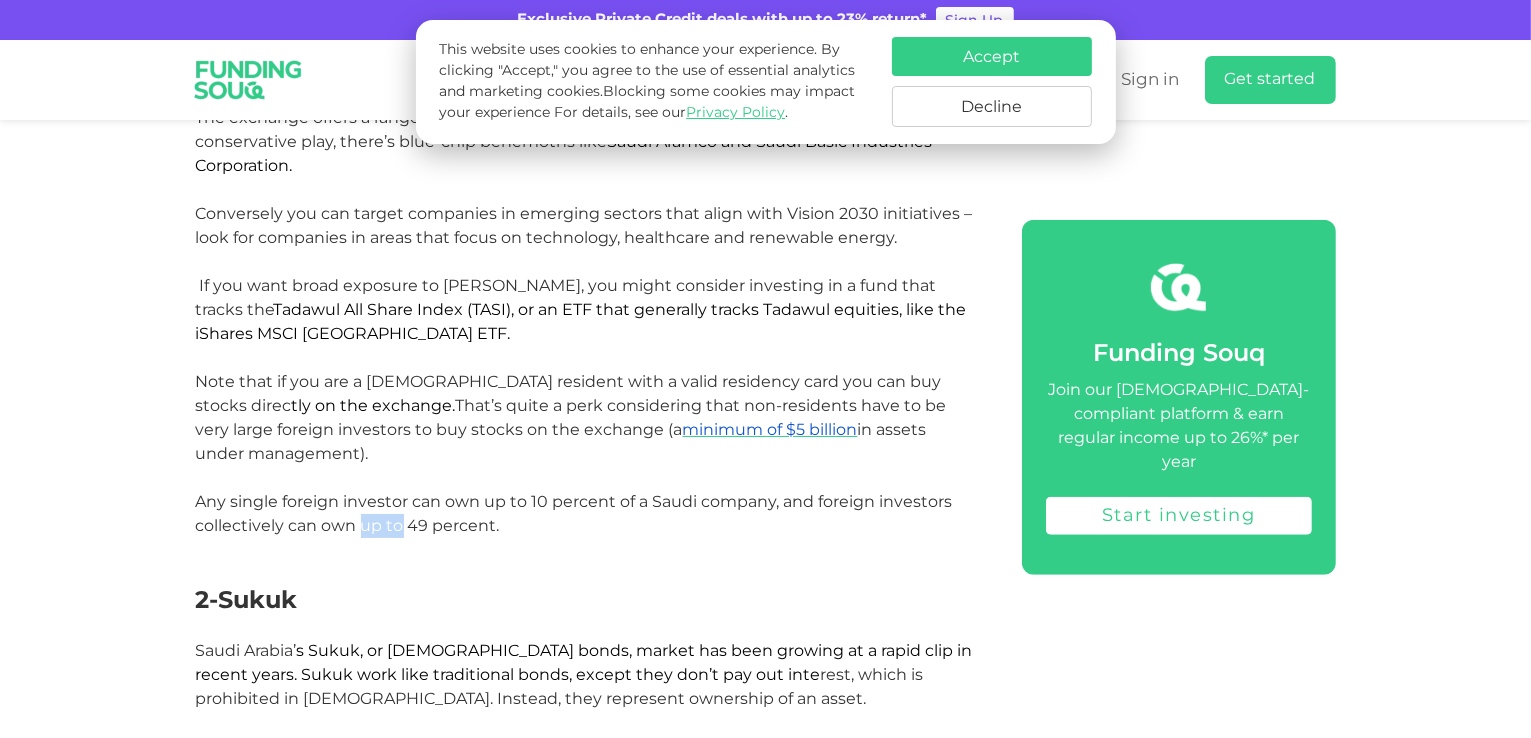 drag, startPoint x: 388, startPoint y: 482, endPoint x: 399, endPoint y: 483, distance: 11.045361 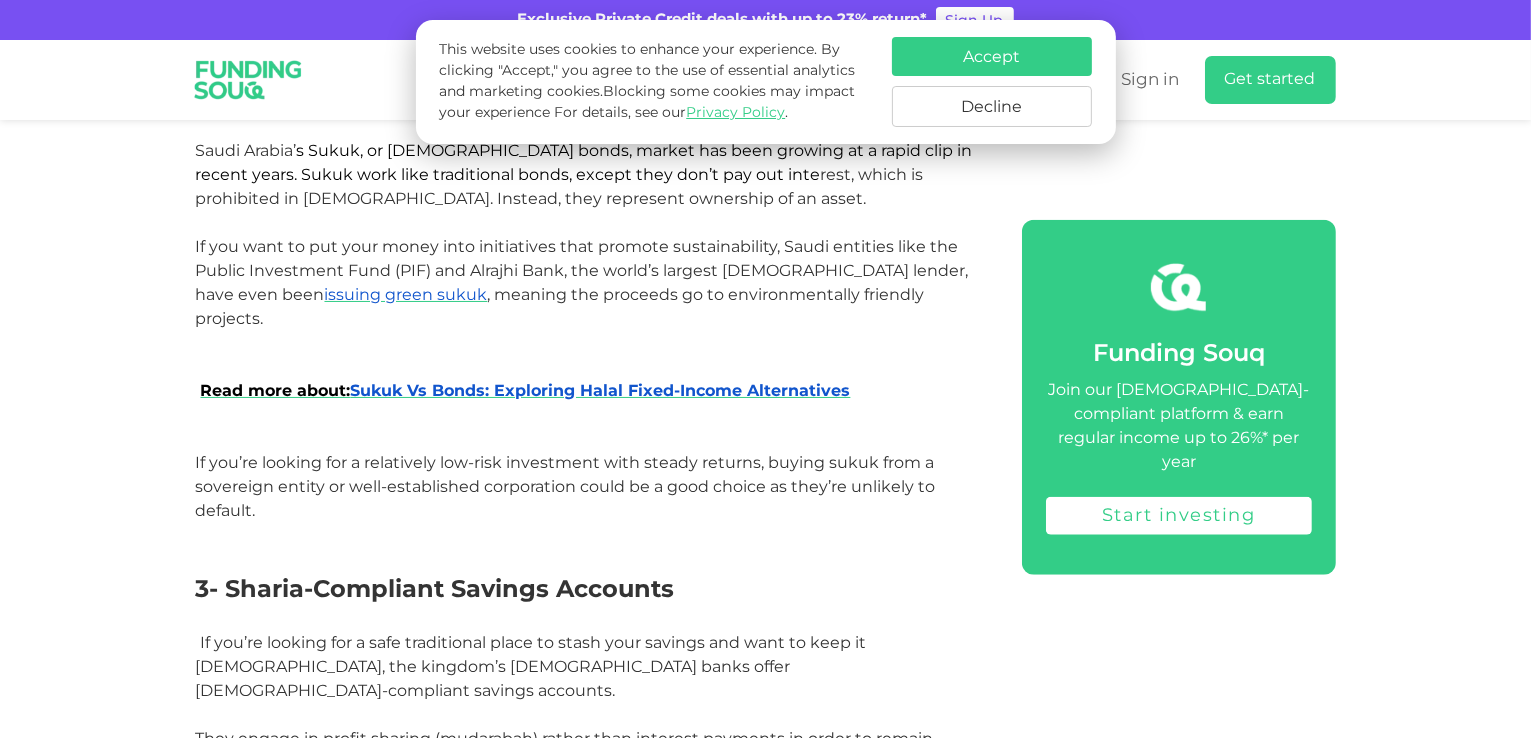 scroll, scrollTop: 1500, scrollLeft: 0, axis: vertical 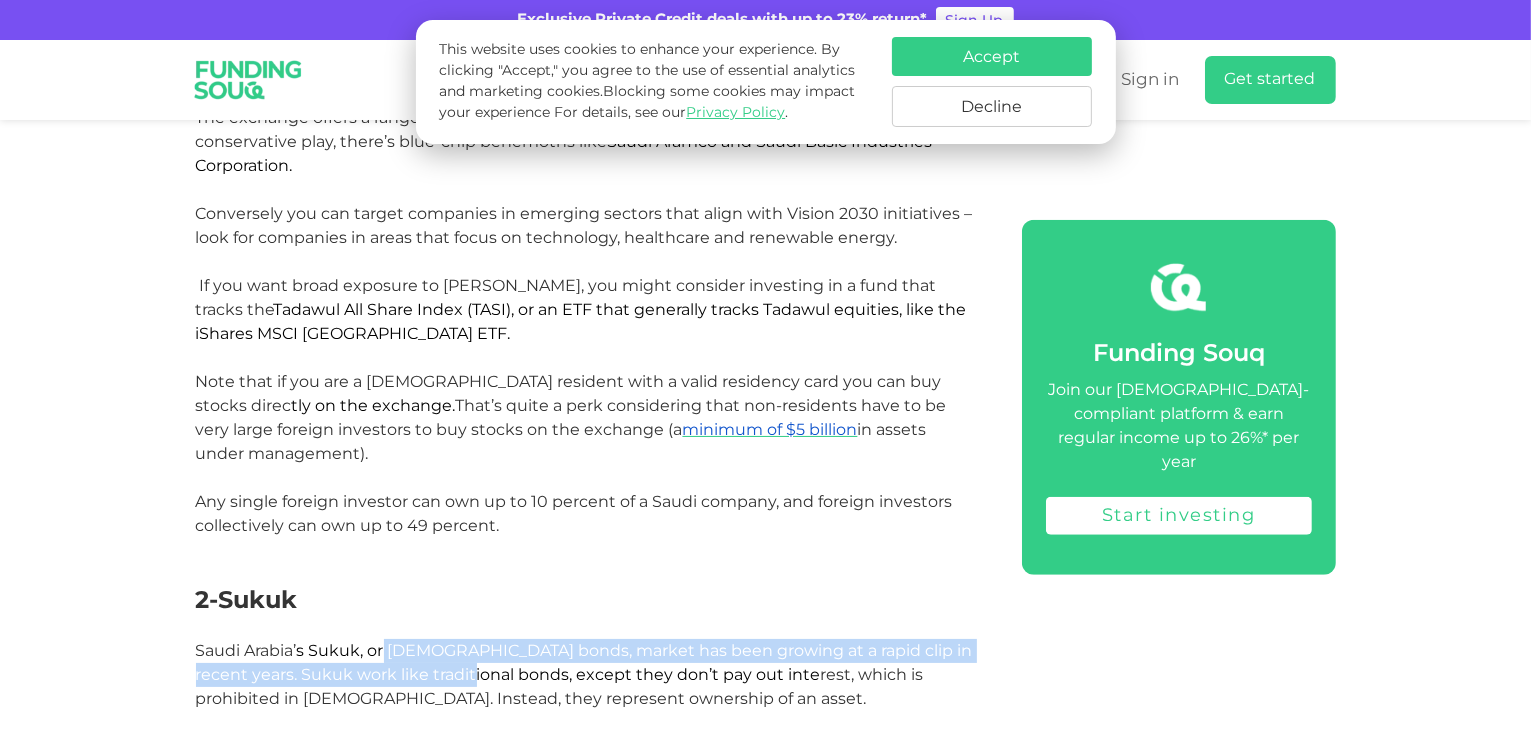 drag, startPoint x: 559, startPoint y: 617, endPoint x: 461, endPoint y: 627, distance: 98.50888 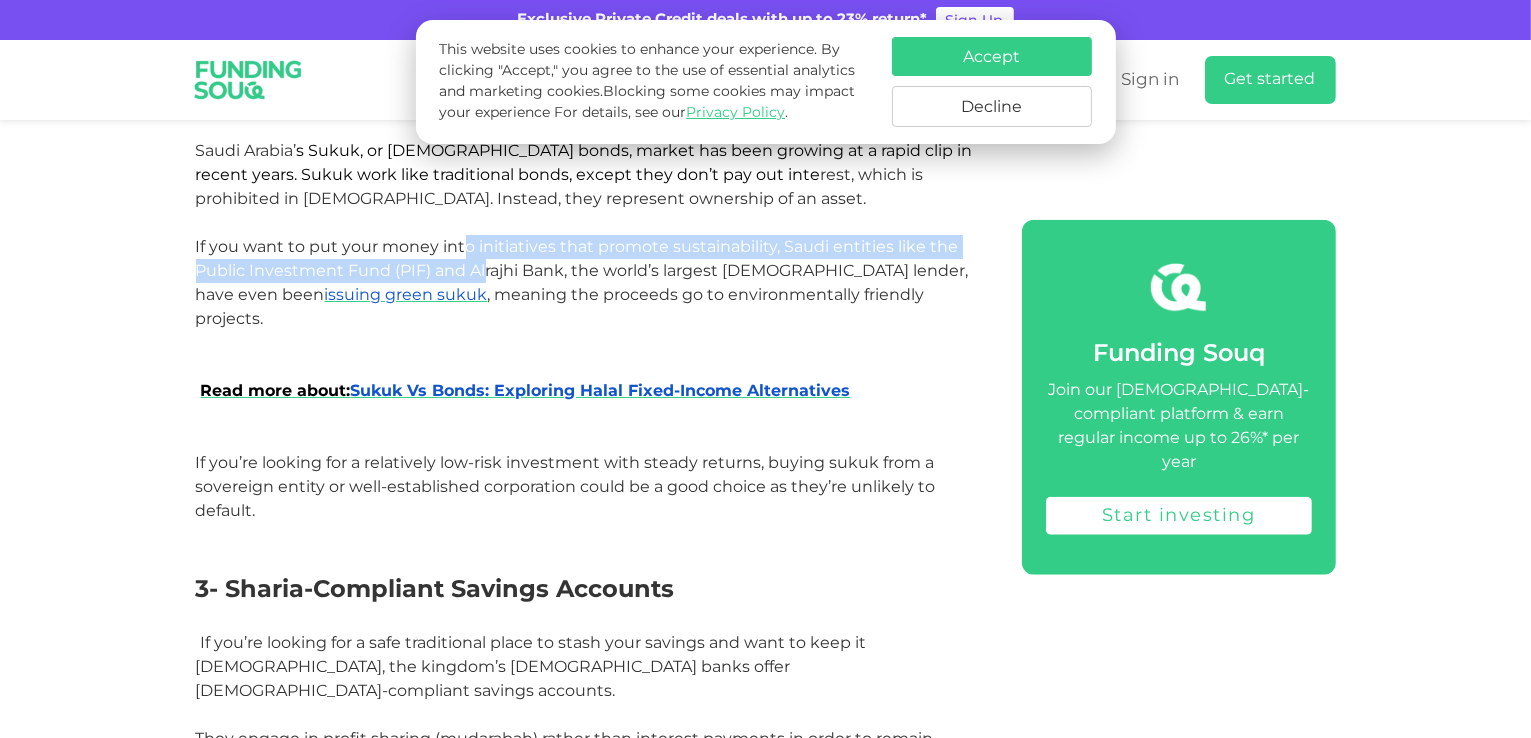 drag, startPoint x: 461, startPoint y: 197, endPoint x: 483, endPoint y: 224, distance: 34.828148 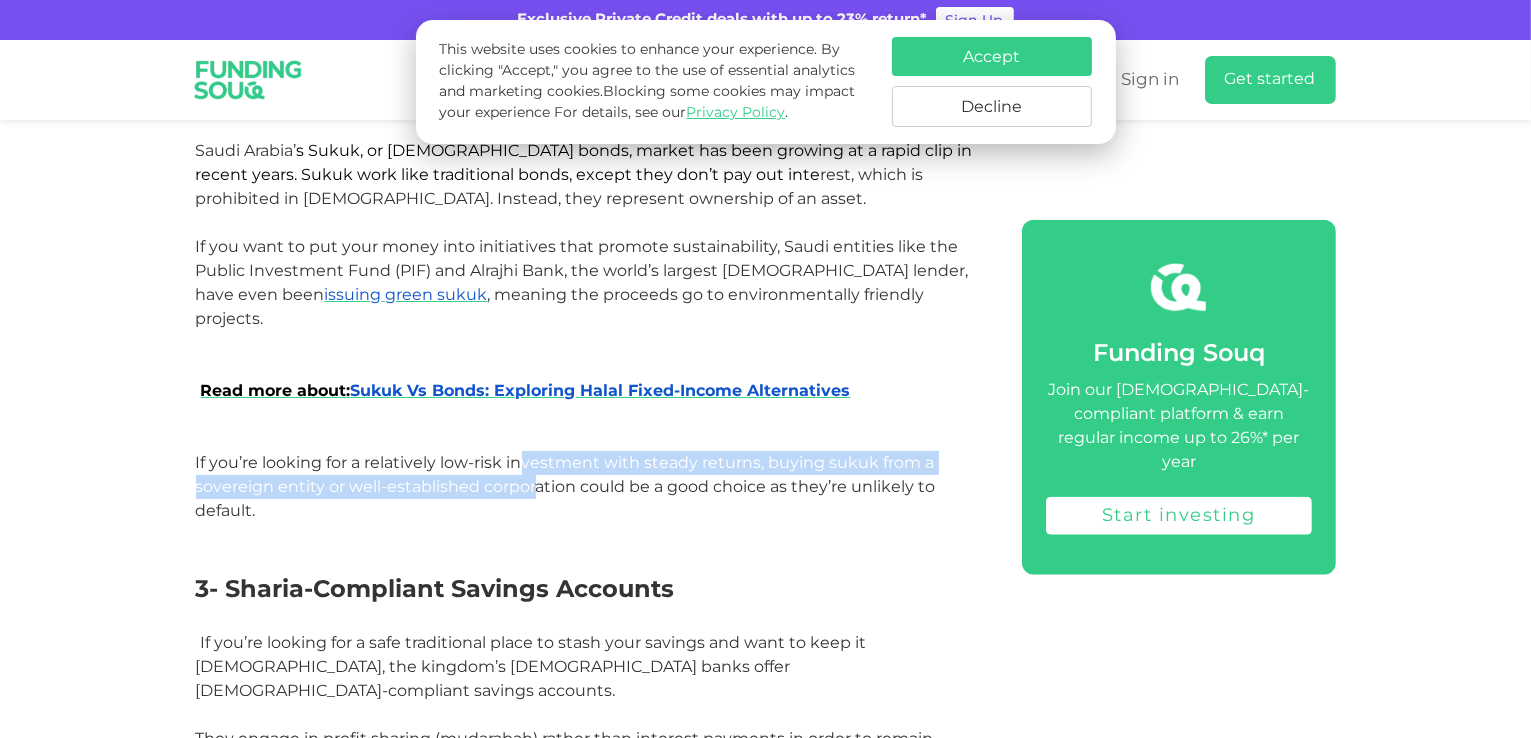 drag, startPoint x: 532, startPoint y: 405, endPoint x: 536, endPoint y: 415, distance: 10.770329 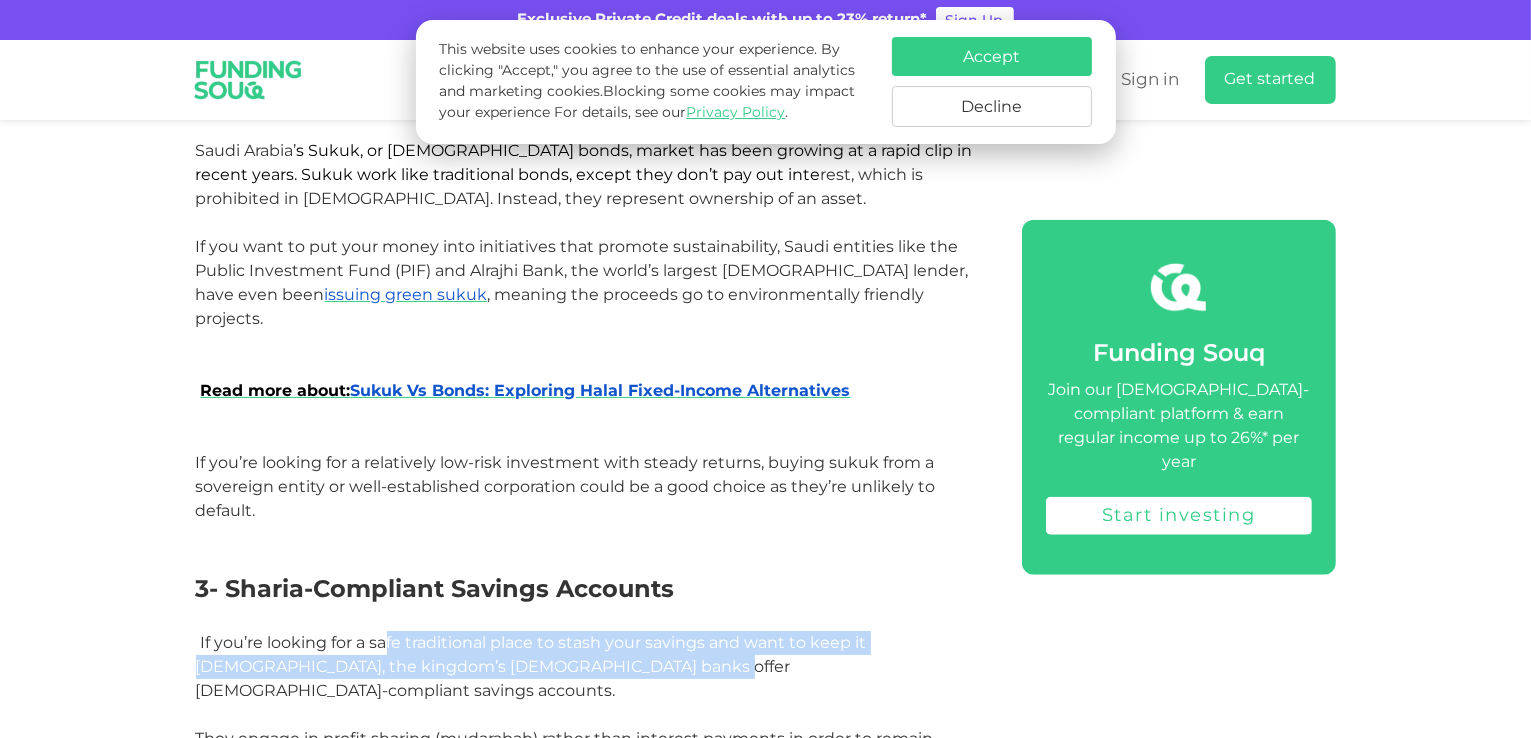 drag, startPoint x: 400, startPoint y: 569, endPoint x: 501, endPoint y: 505, distance: 119.57006 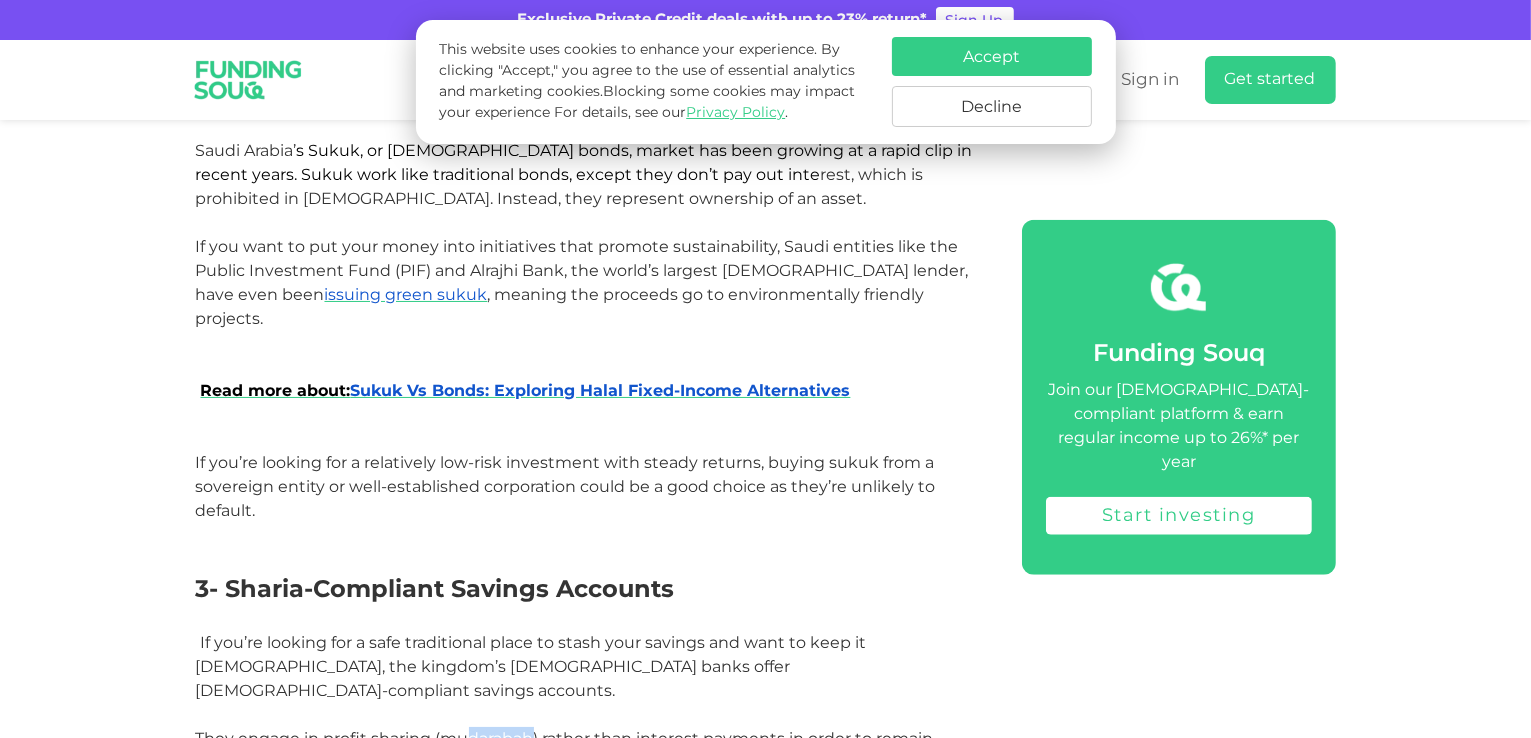click on "They engage in profit sharing (mudarabah) rather than interest payments in order to remain sharia compliant." at bounding box center (565, 750) 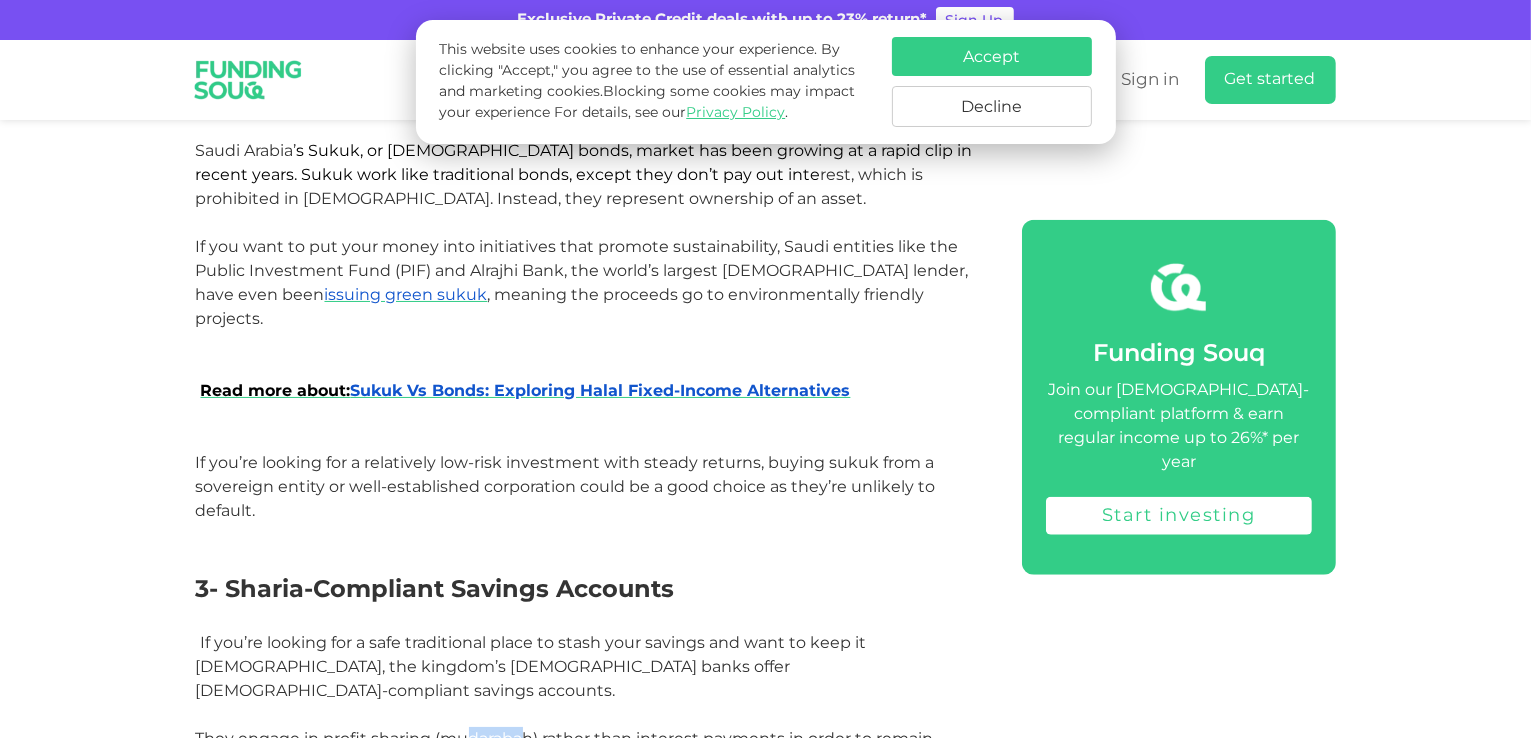 scroll, scrollTop: 2500, scrollLeft: 0, axis: vertical 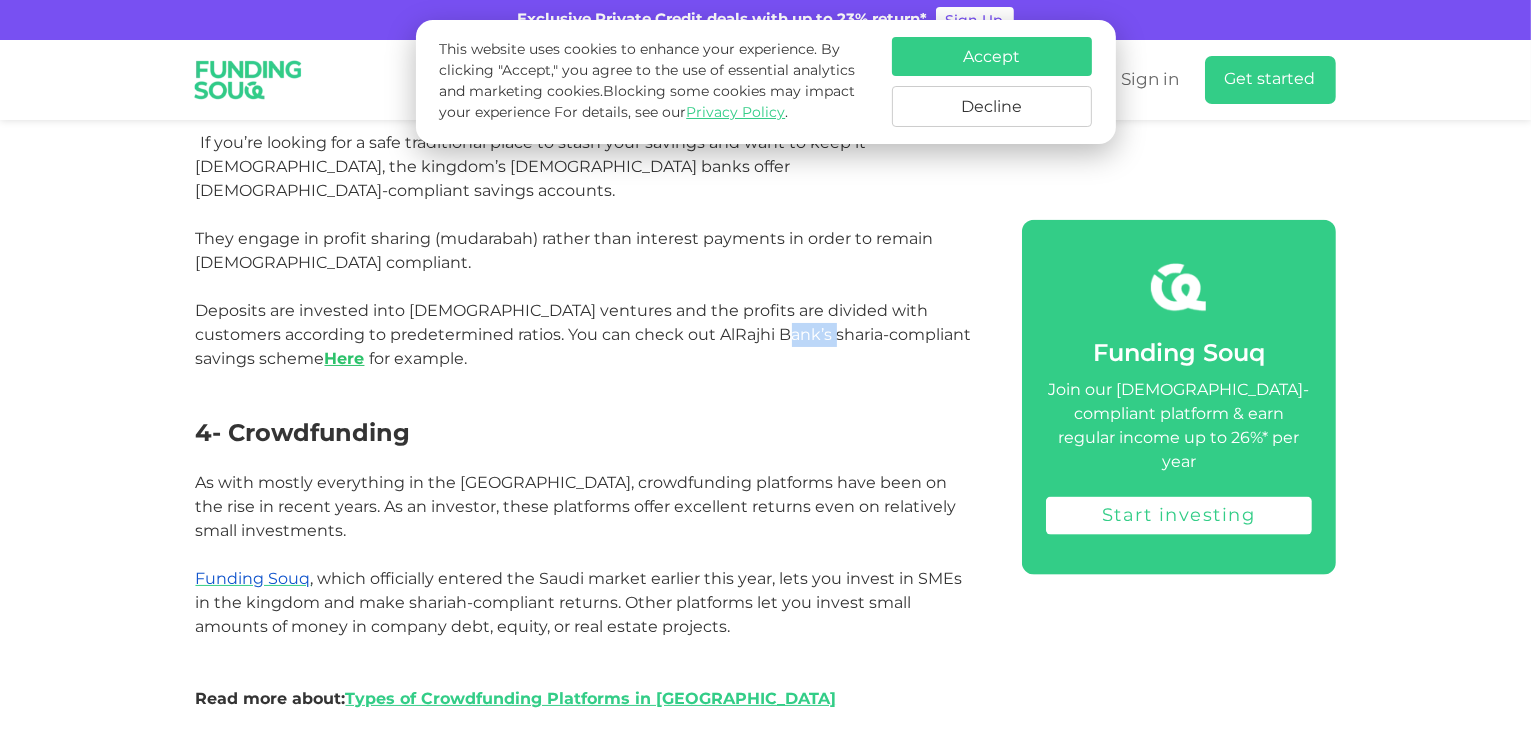 drag, startPoint x: 719, startPoint y: 233, endPoint x: 754, endPoint y: 233, distance: 35 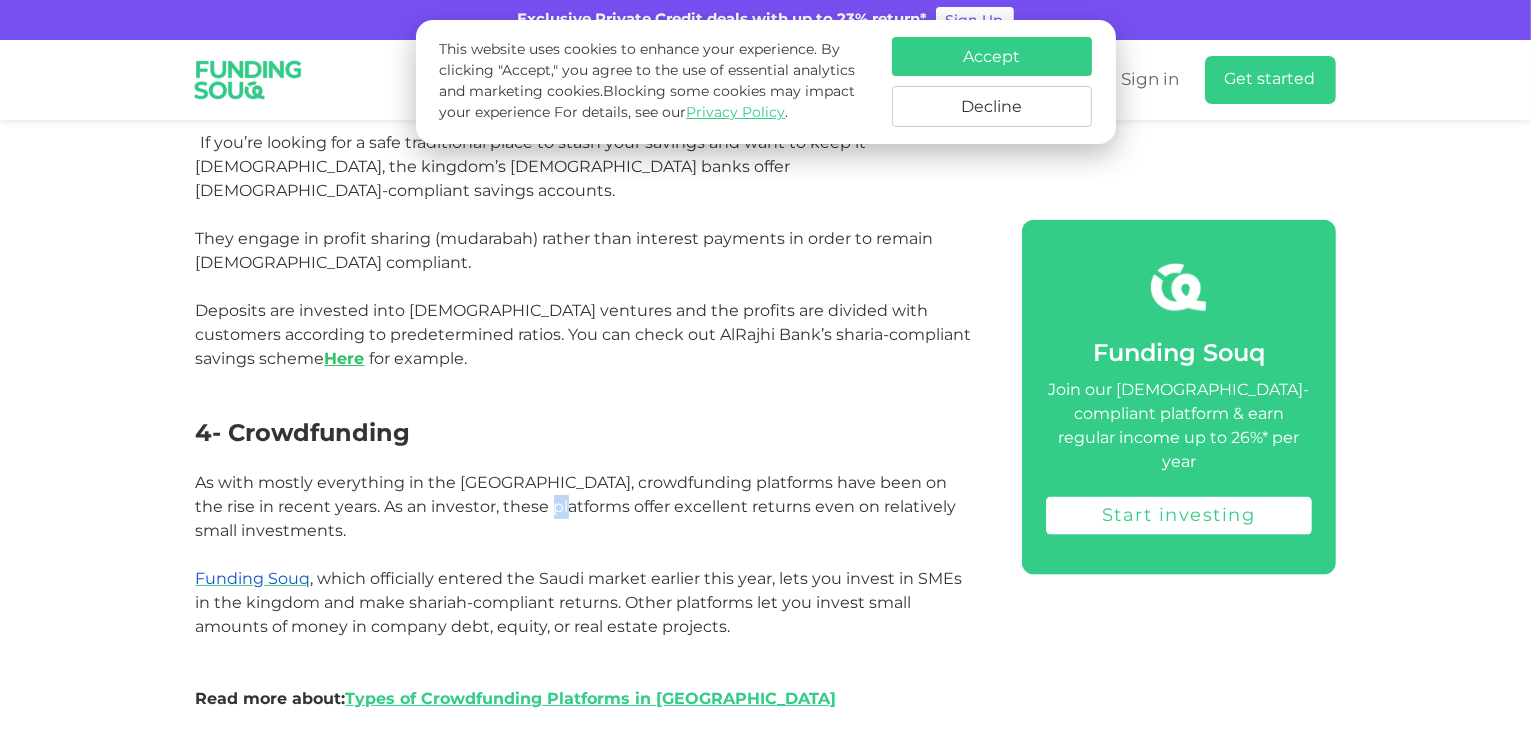 click on "As with mostly everything in the Kingdom, crowdfunding platforms have been on the rise in recent years. As an investor, these platforms offer excellent returns even on relatively small investments." at bounding box center (576, 506) 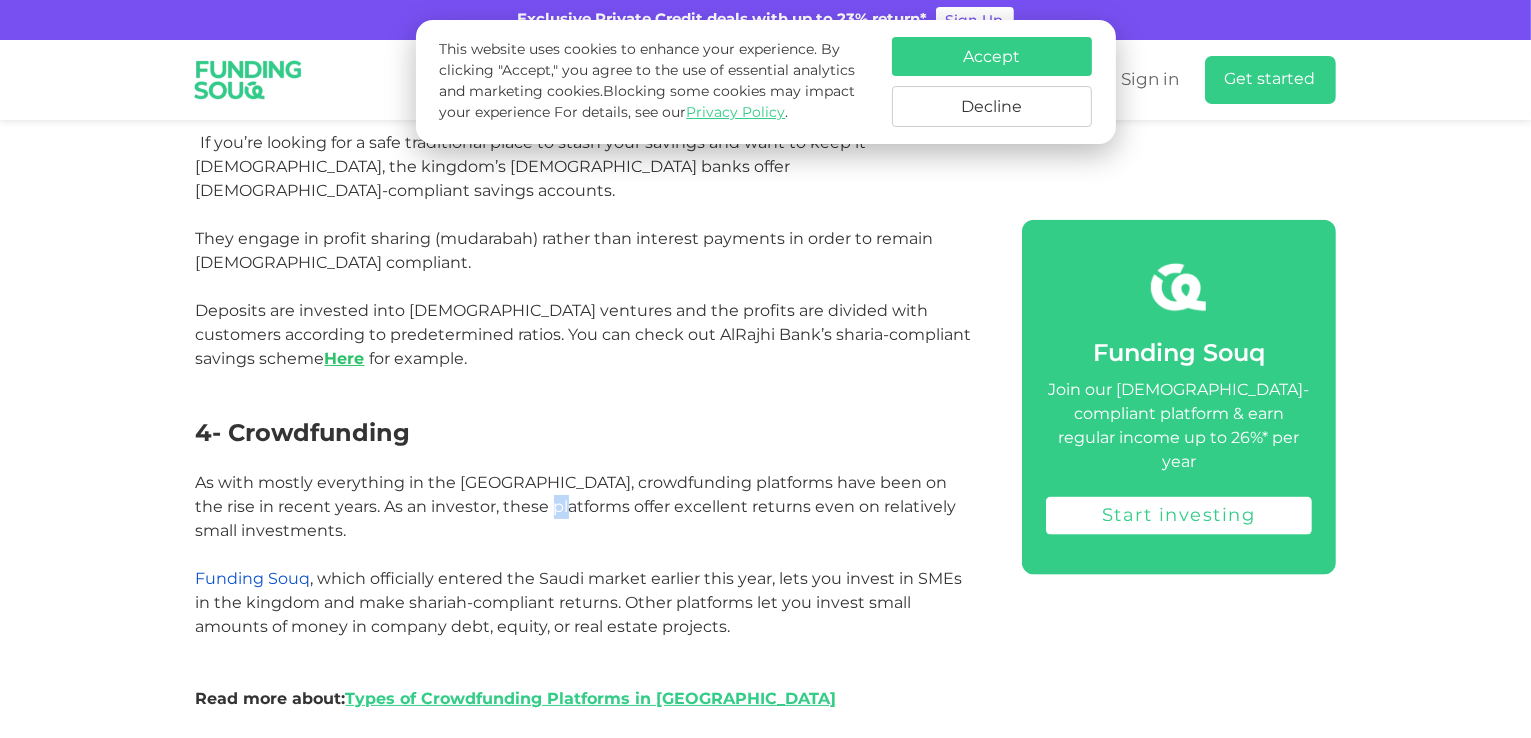 click on "Funding Souq" at bounding box center [253, 578] 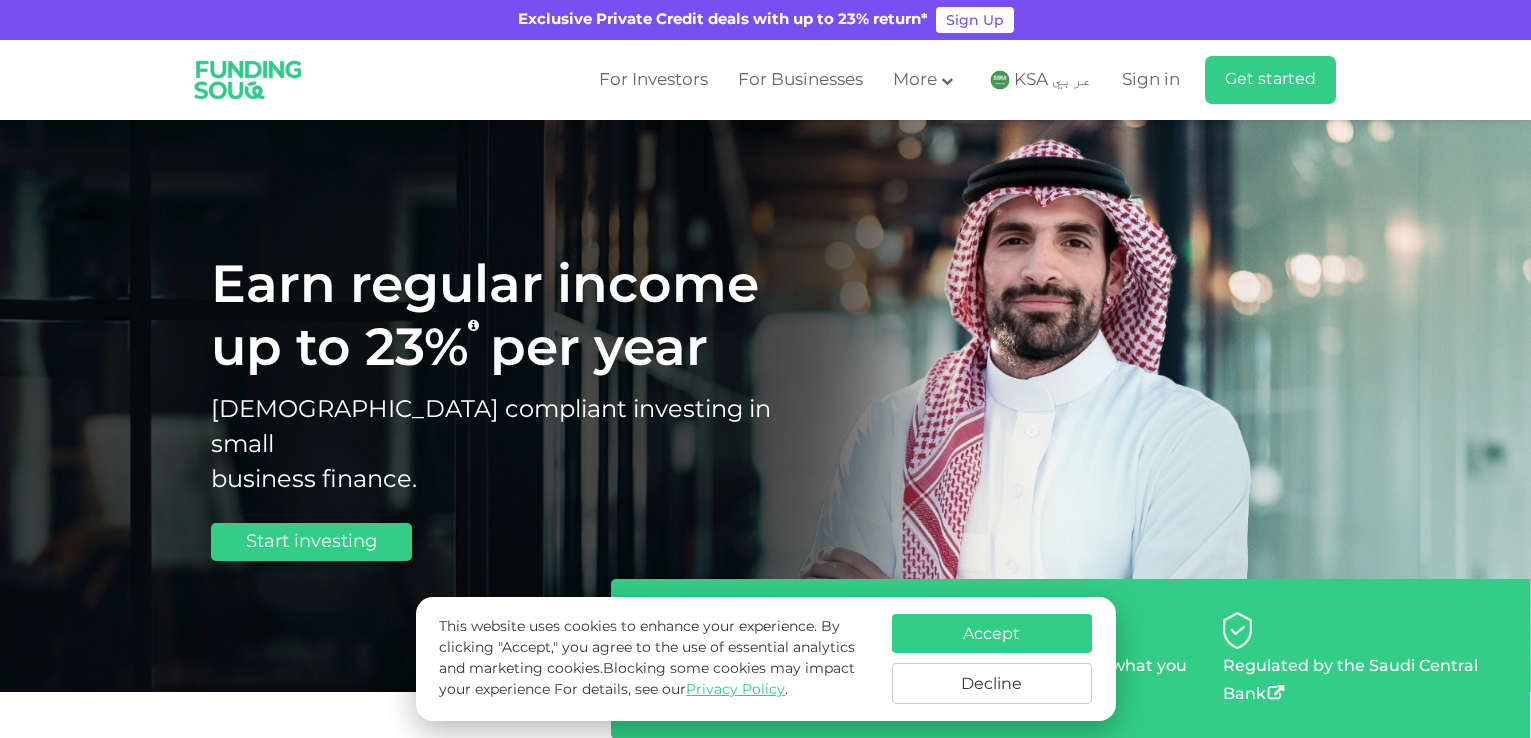scroll, scrollTop: 0, scrollLeft: 0, axis: both 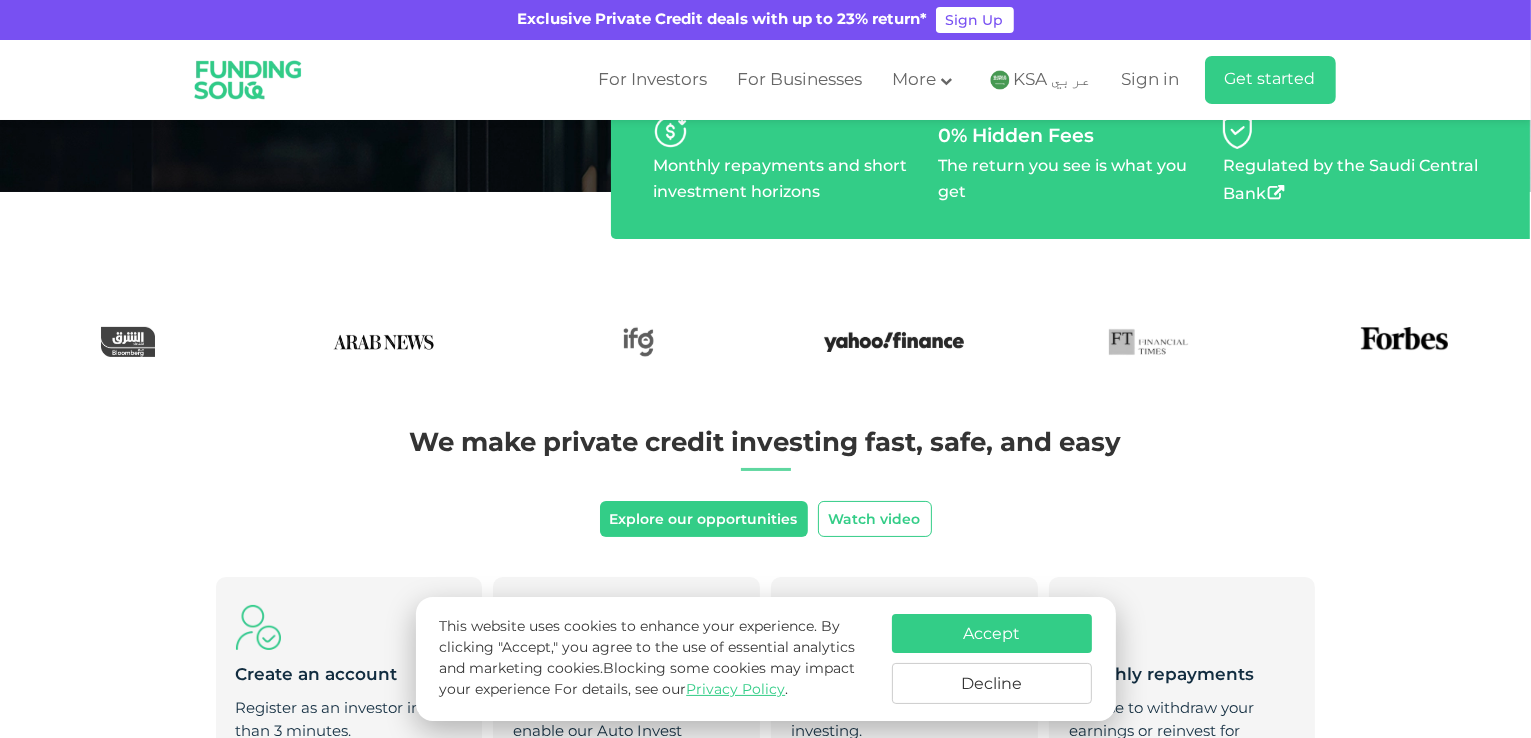 click on "Accept" at bounding box center [992, 633] 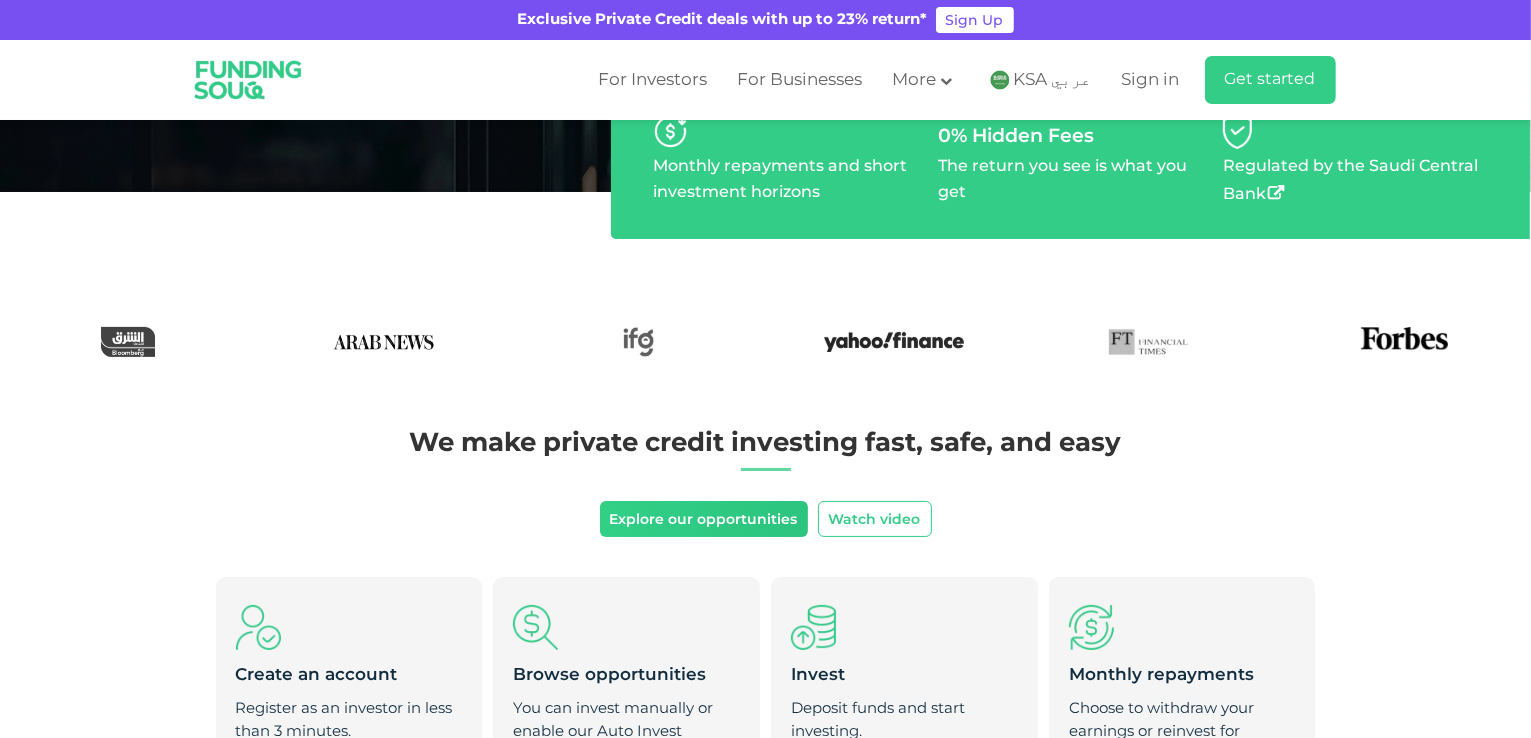 click on "Explore our opportunities" at bounding box center [704, 519] 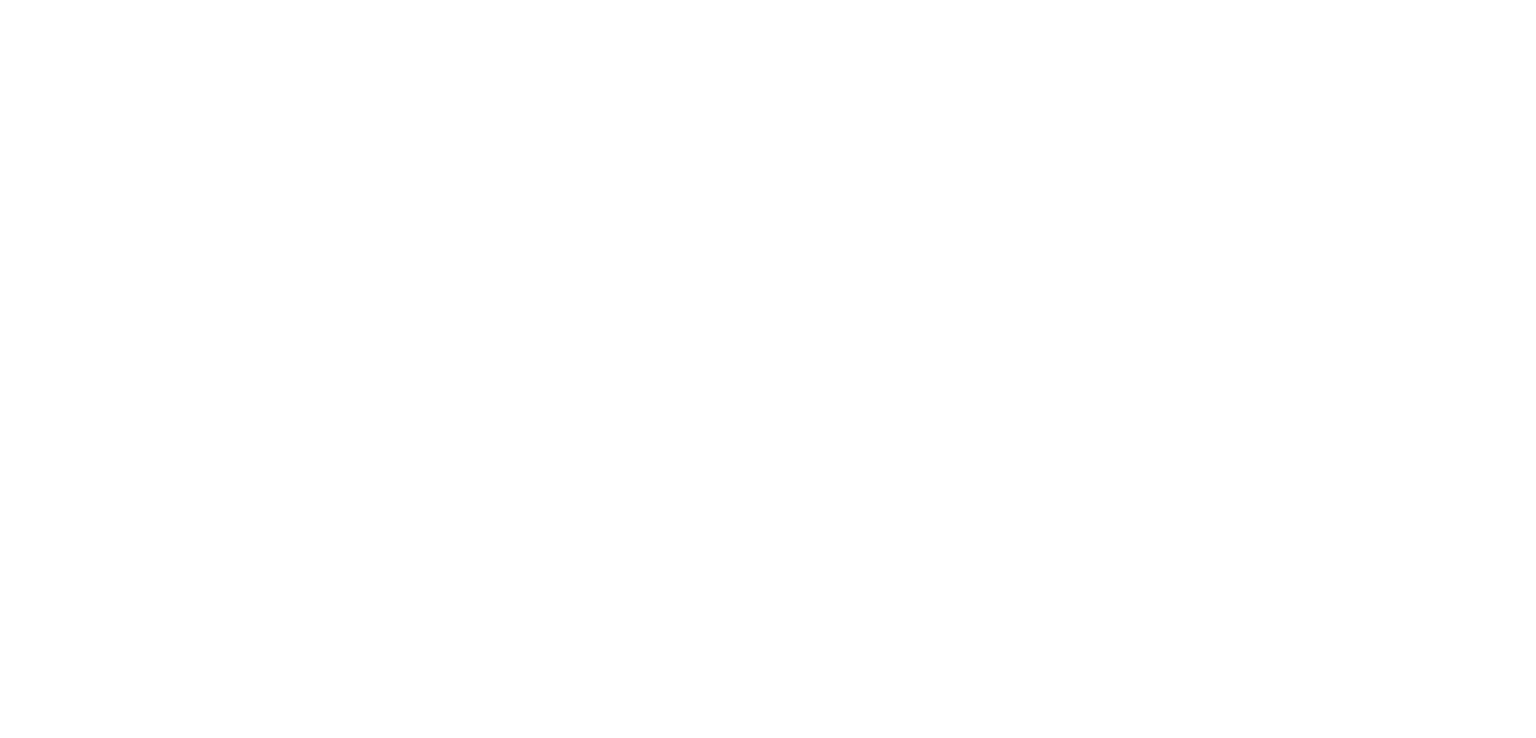scroll, scrollTop: 0, scrollLeft: 0, axis: both 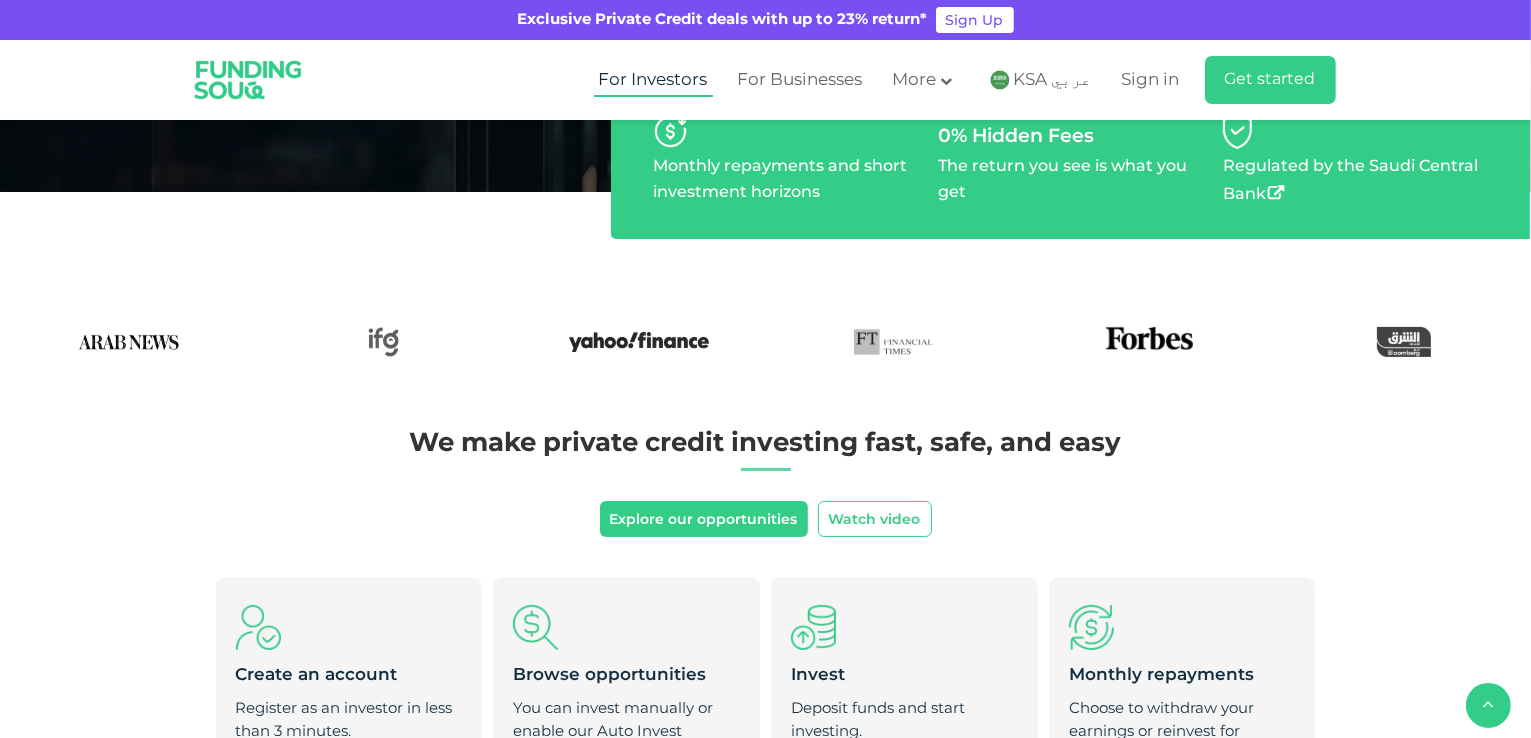 click on "For Investors" at bounding box center (653, 80) 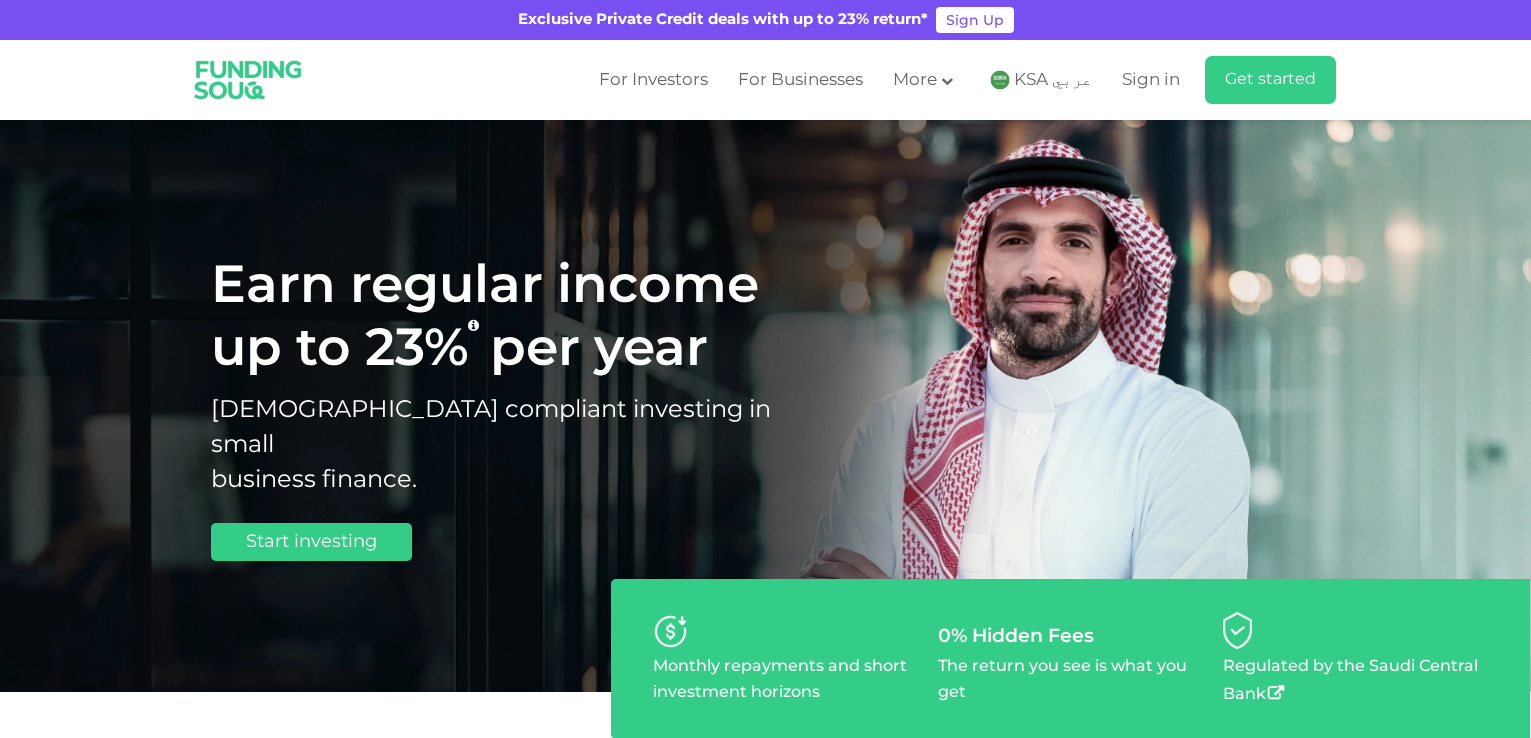 scroll, scrollTop: 0, scrollLeft: 0, axis: both 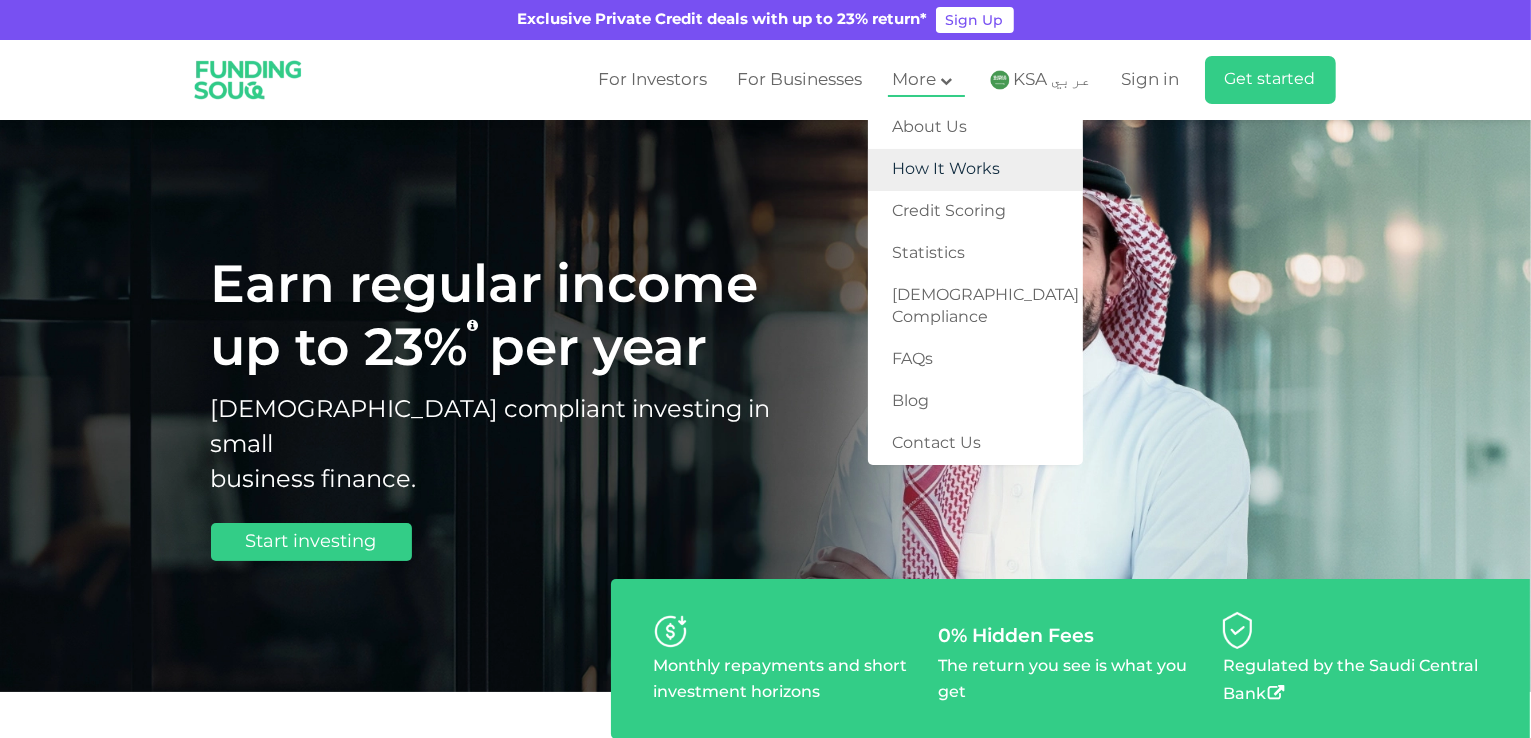 click on "How It Works" at bounding box center [975, 170] 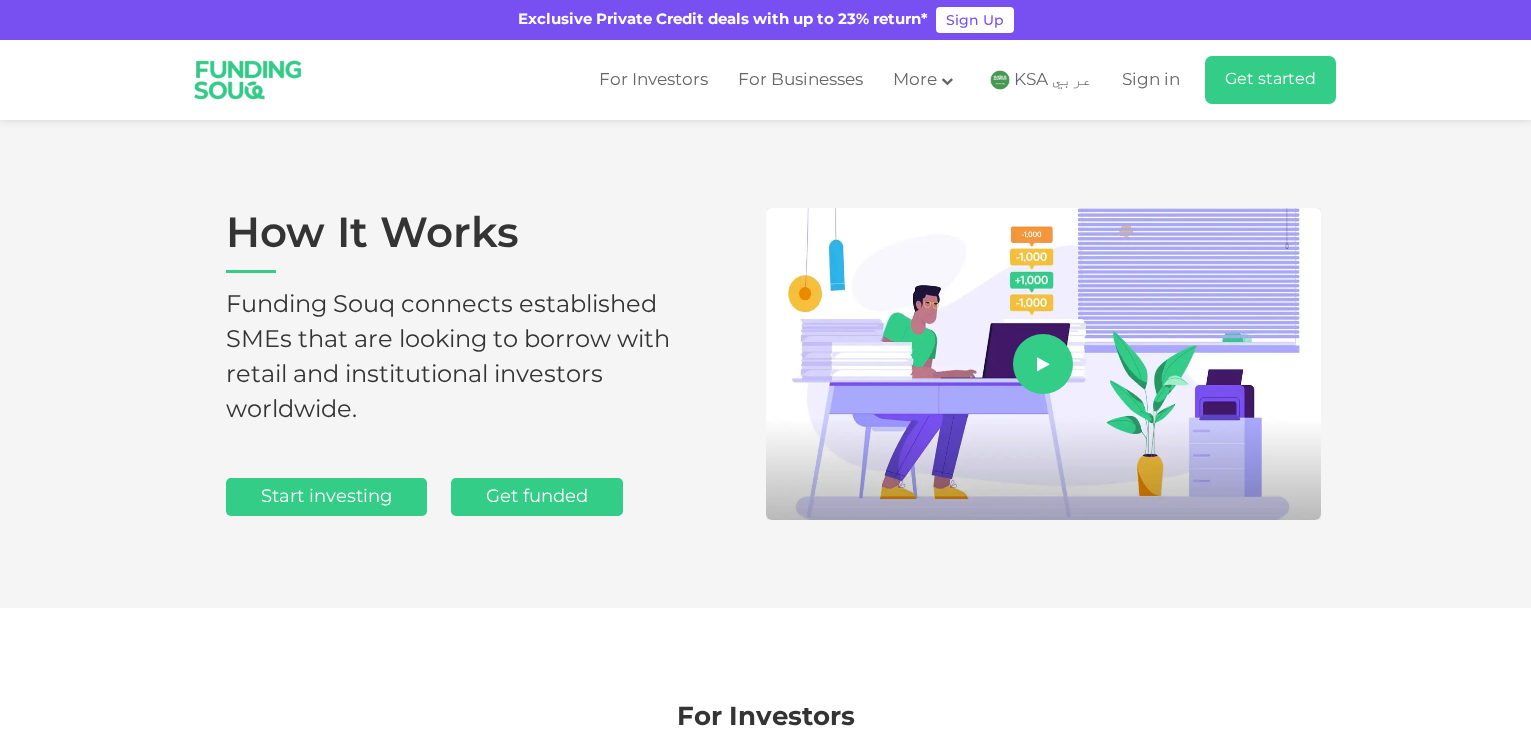scroll, scrollTop: 0, scrollLeft: 0, axis: both 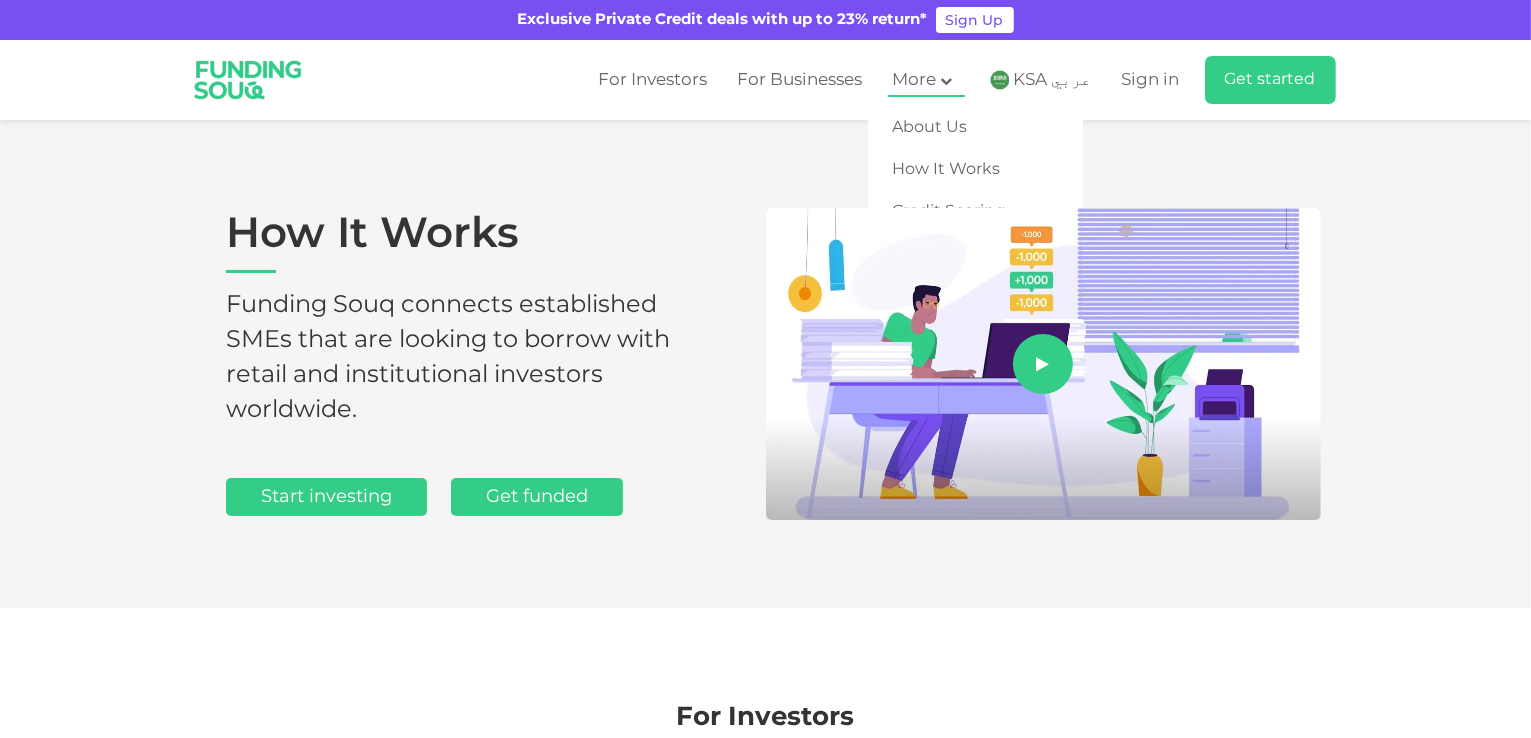 click on "More" at bounding box center (926, 80) 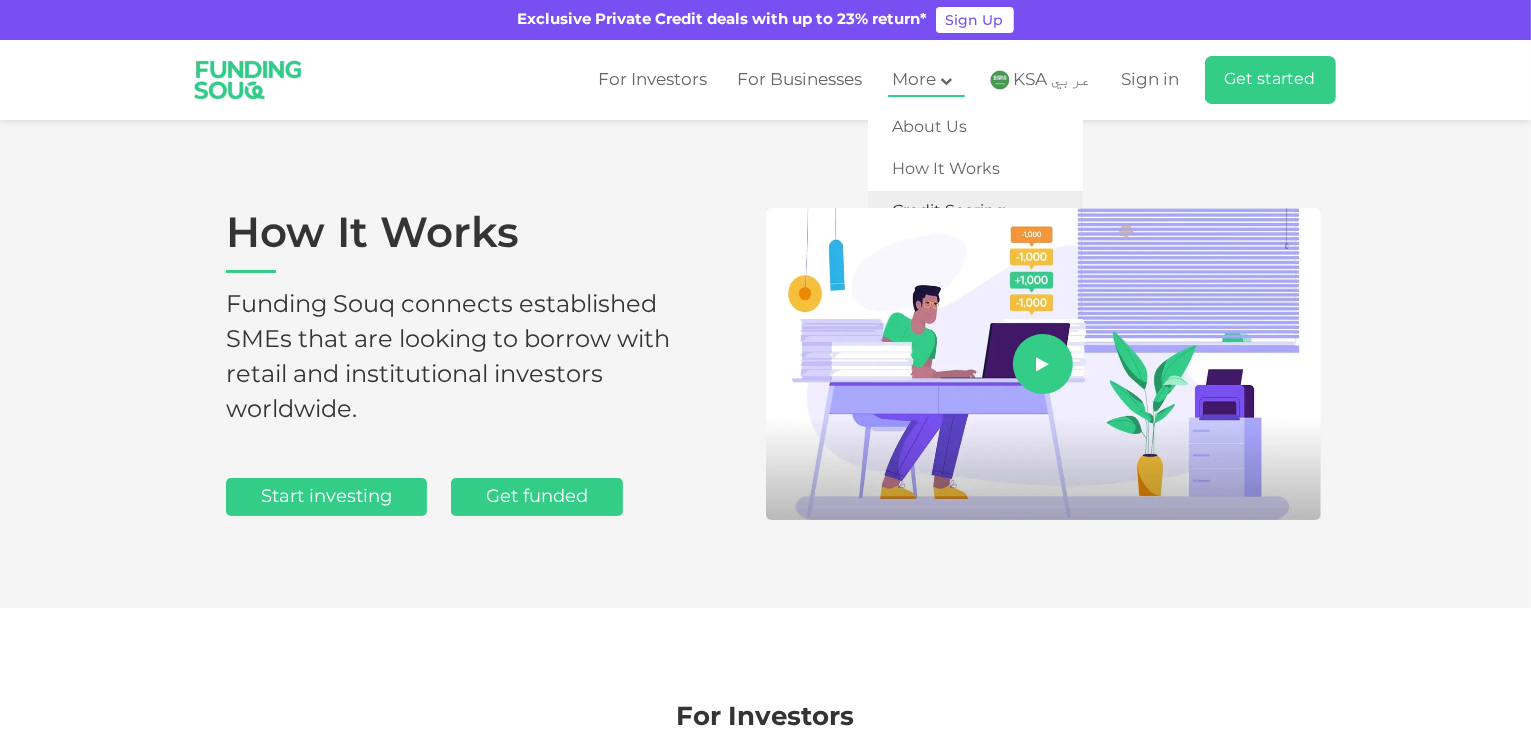 click on "Credit Scoring" at bounding box center [975, 212] 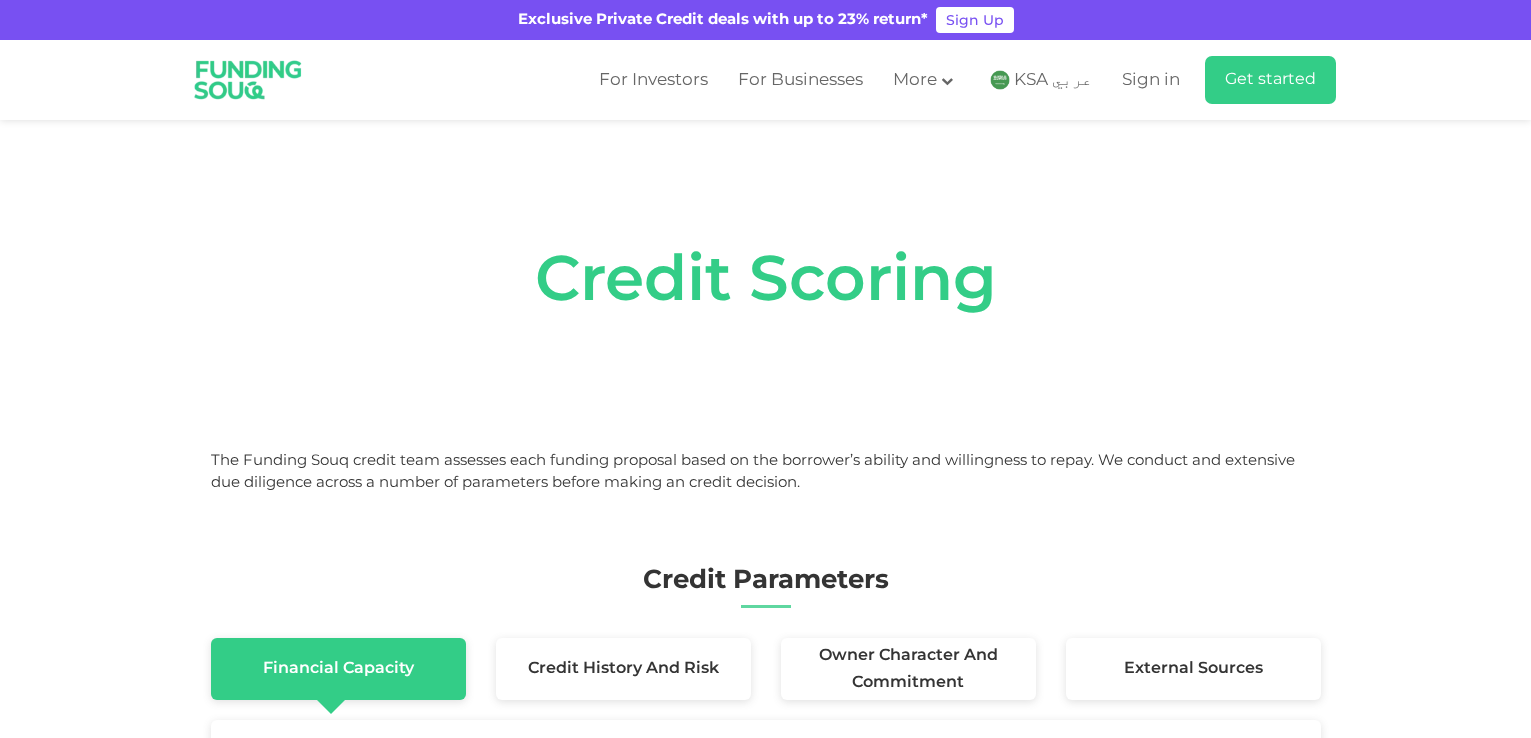 scroll, scrollTop: 0, scrollLeft: 0, axis: both 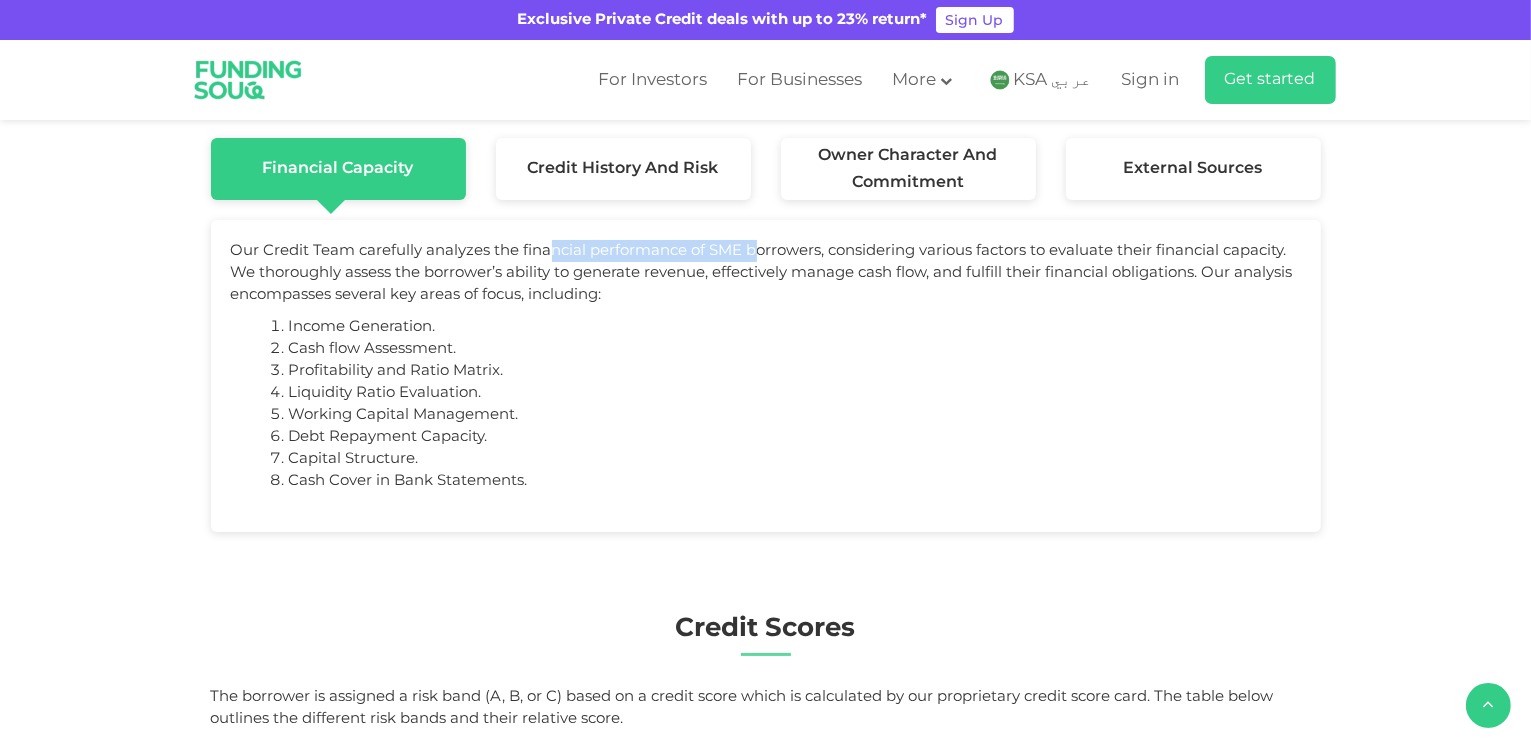 drag, startPoint x: 617, startPoint y: 253, endPoint x: 758, endPoint y: 252, distance: 141.00354 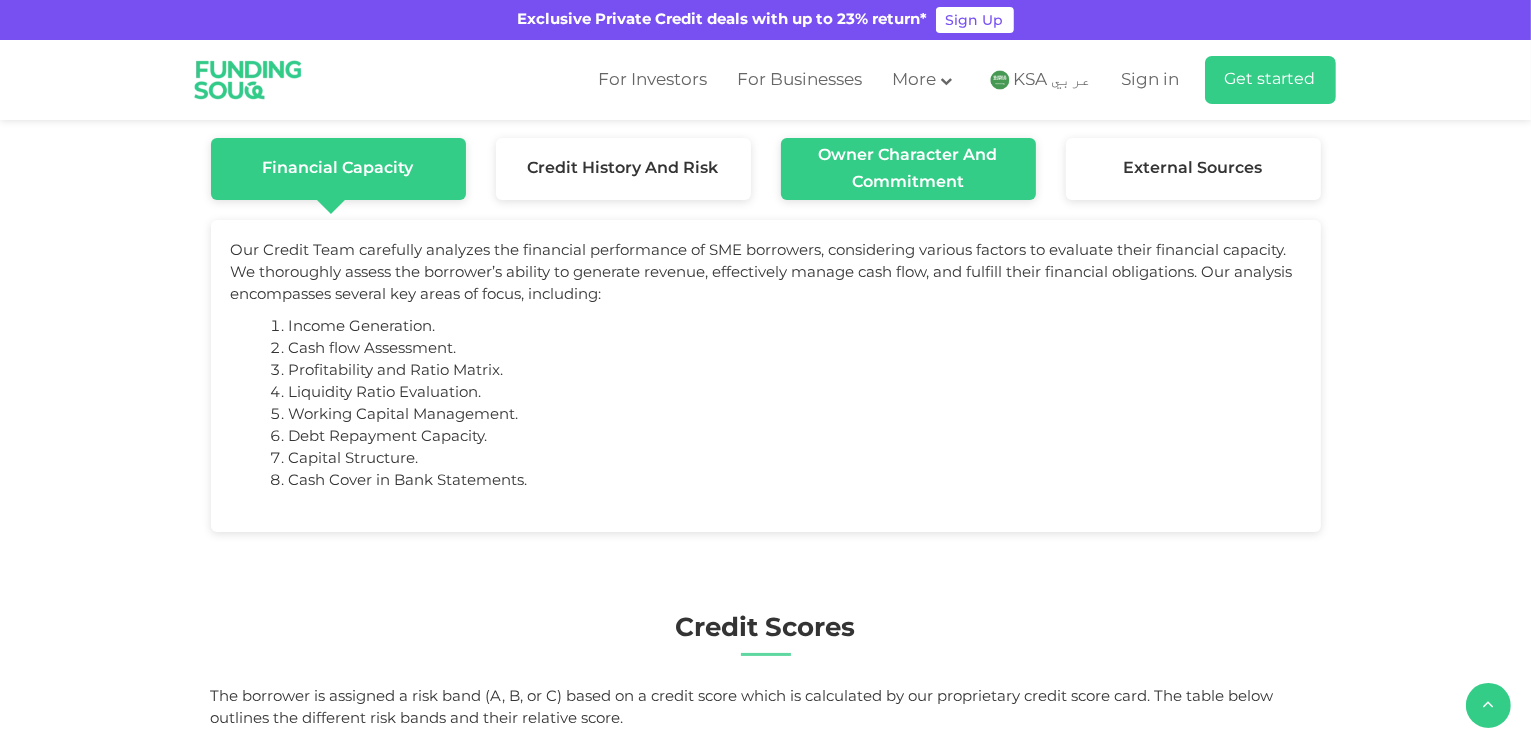 click on "Owner Character and Commitment" at bounding box center (908, 169) 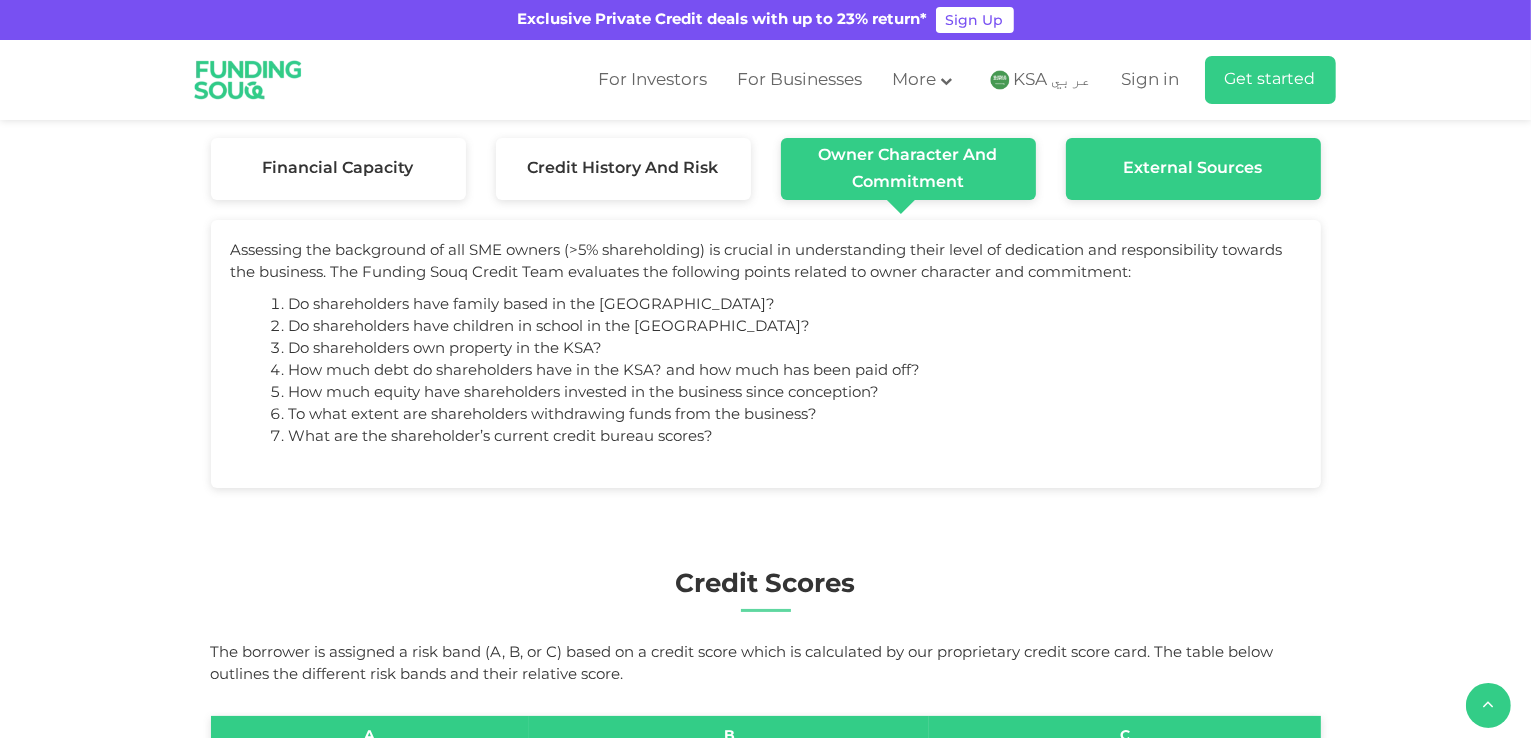 click on "External Sources" at bounding box center [1193, 168] 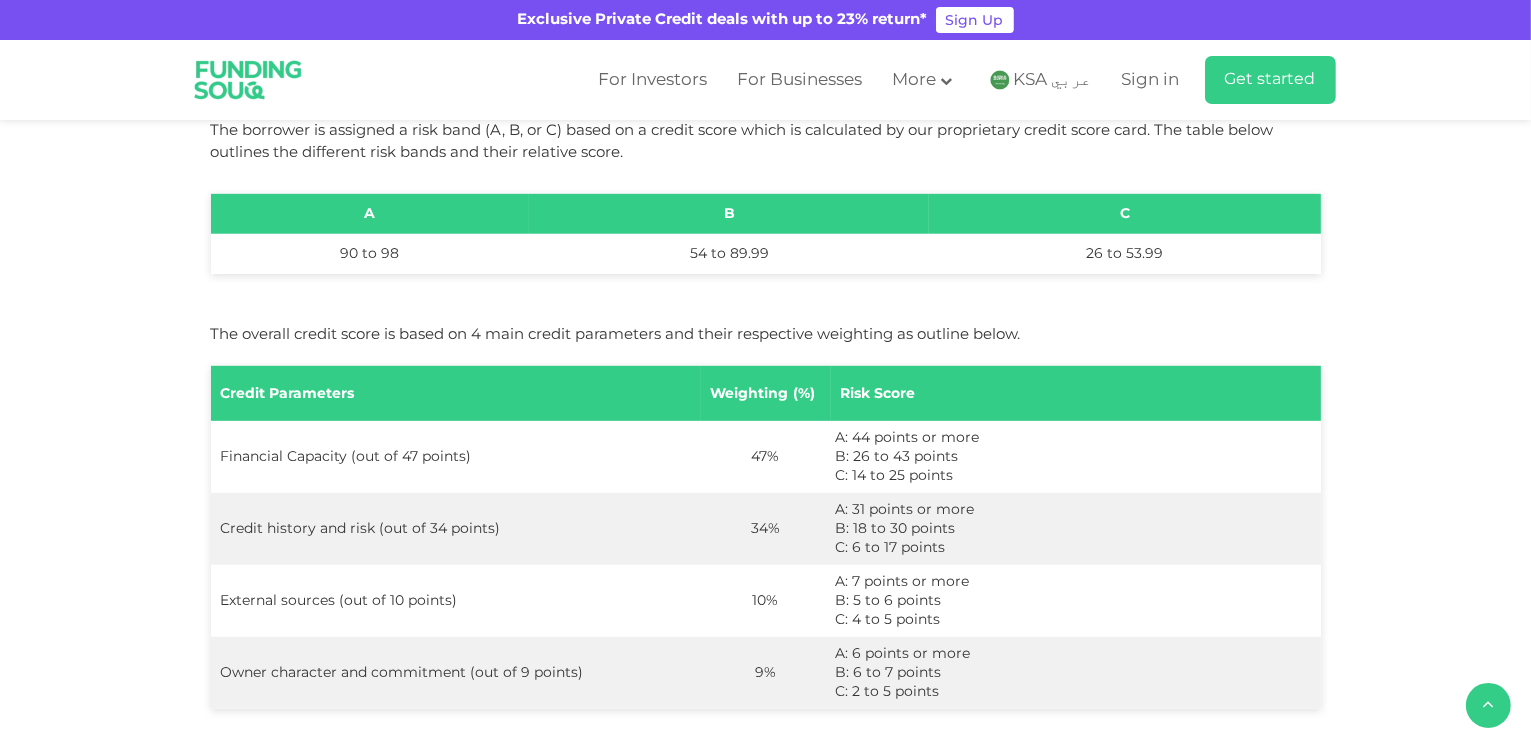 scroll, scrollTop: 1500, scrollLeft: 0, axis: vertical 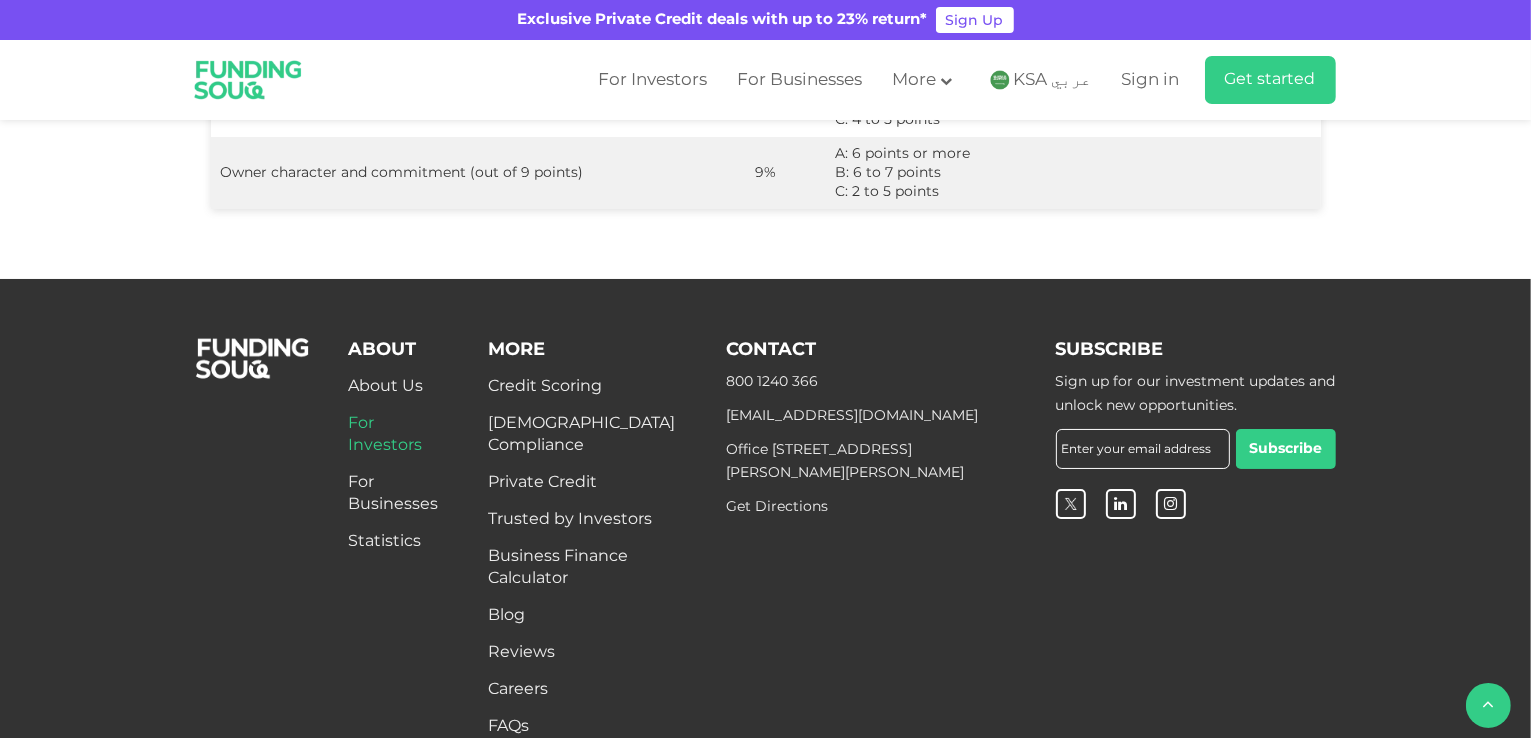 click on "For Investors" at bounding box center (385, 434) 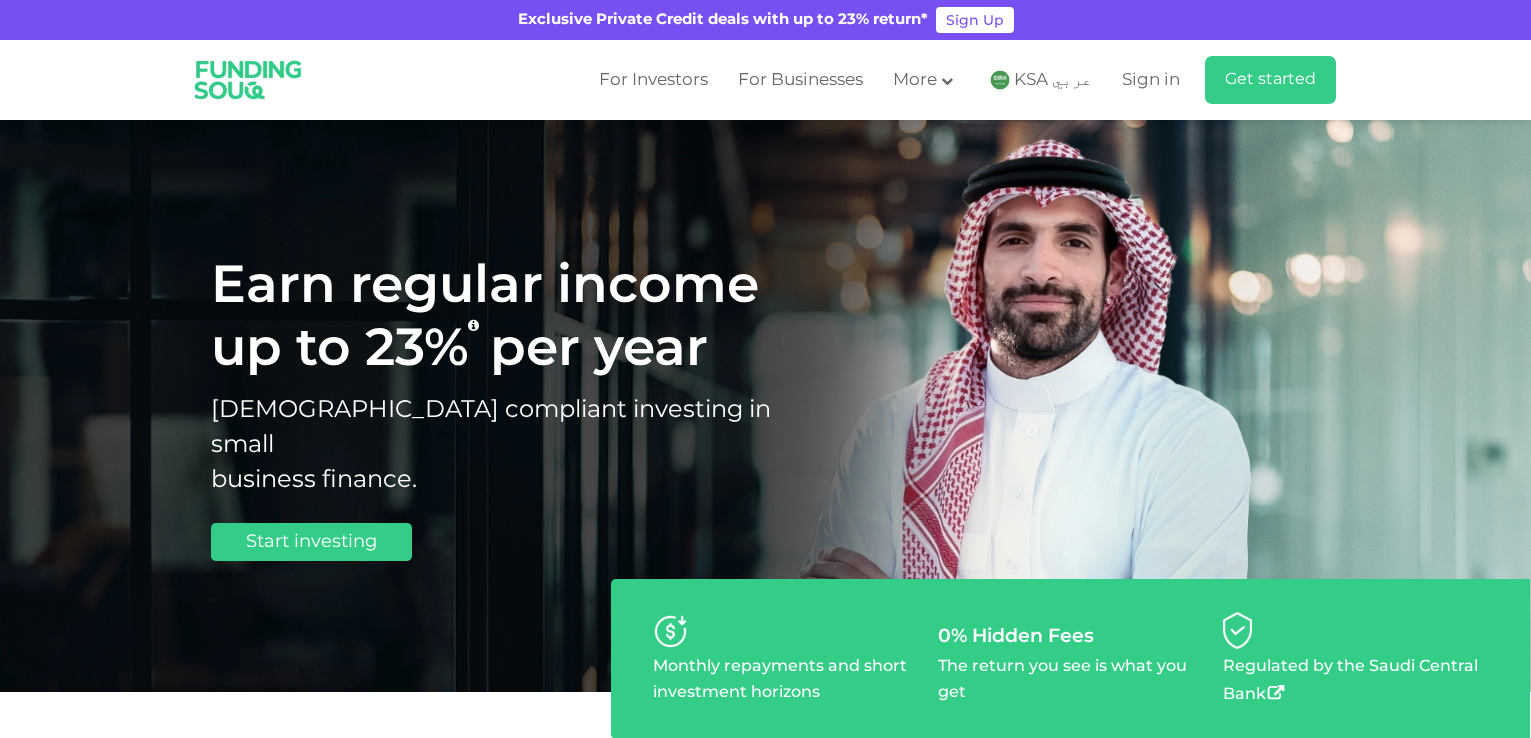 scroll, scrollTop: 0, scrollLeft: 0, axis: both 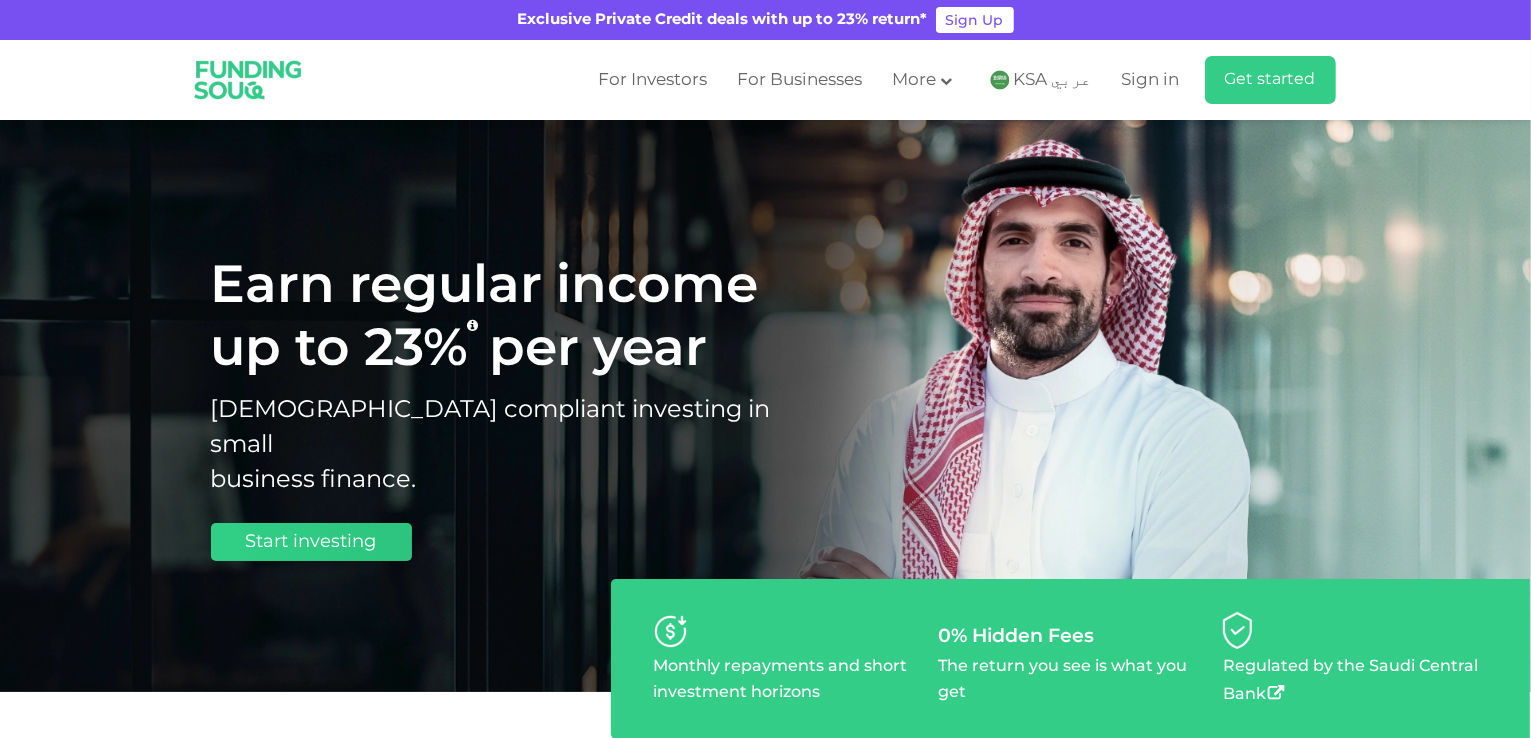 click on "Start investing" at bounding box center (311, 542) 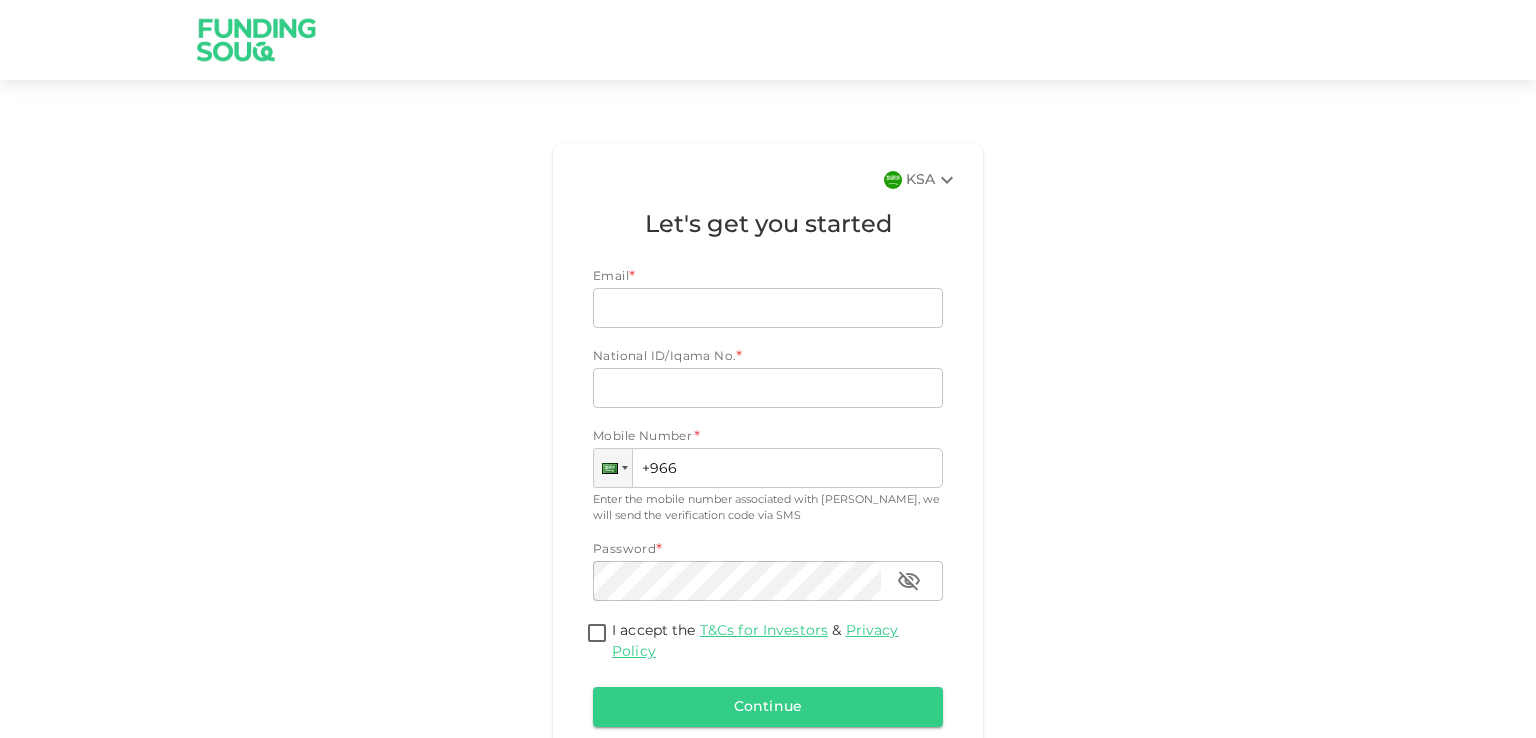 scroll, scrollTop: 0, scrollLeft: 0, axis: both 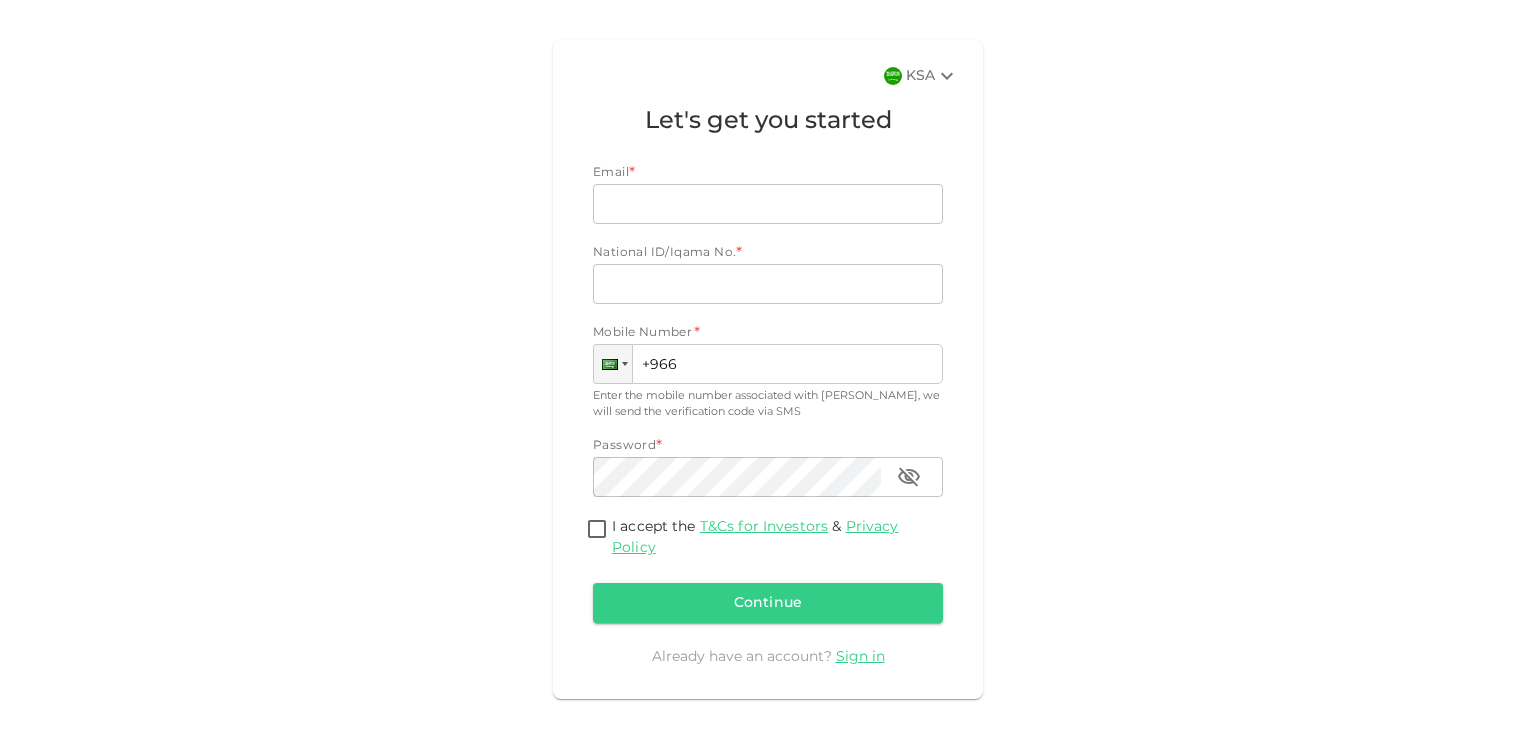click 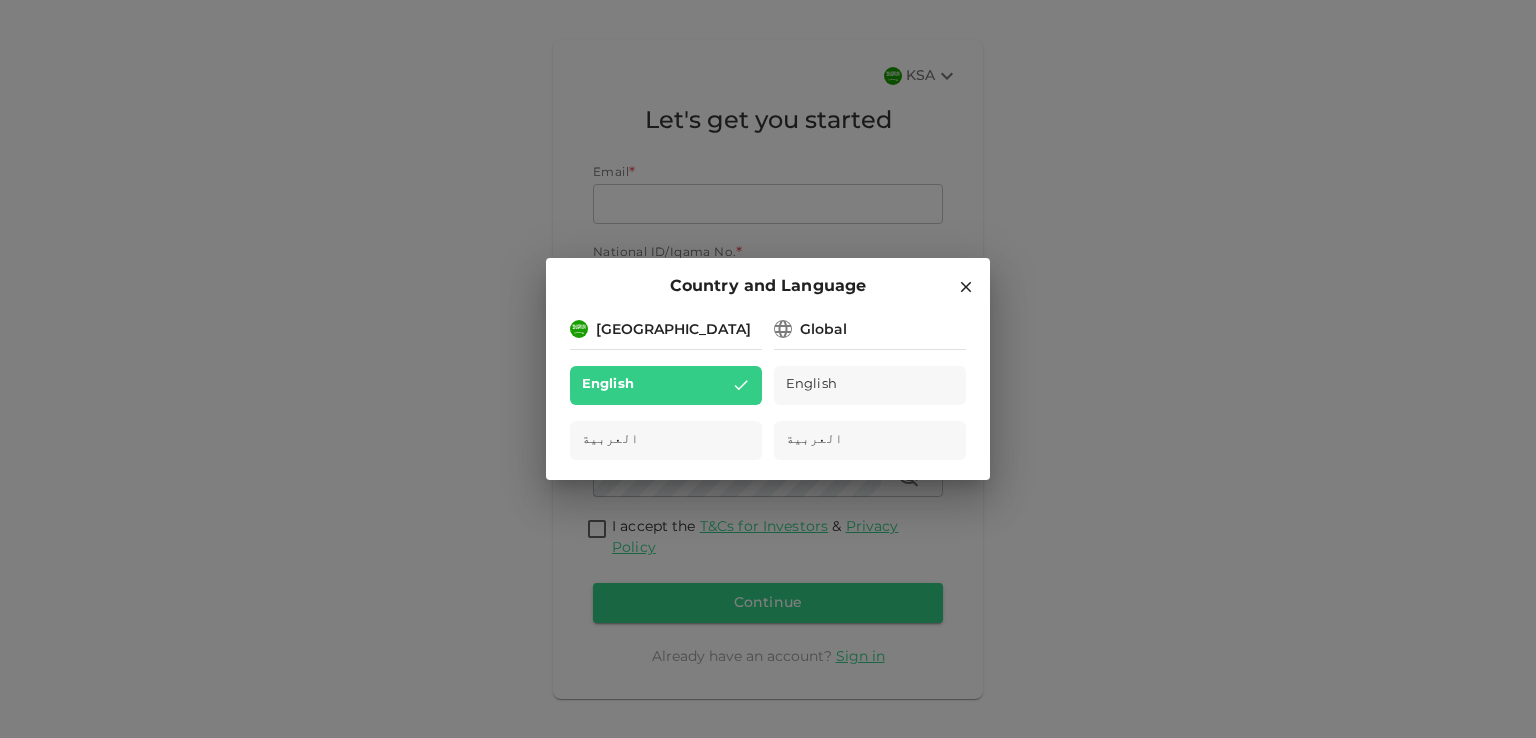 click on "Global" at bounding box center (870, 328) 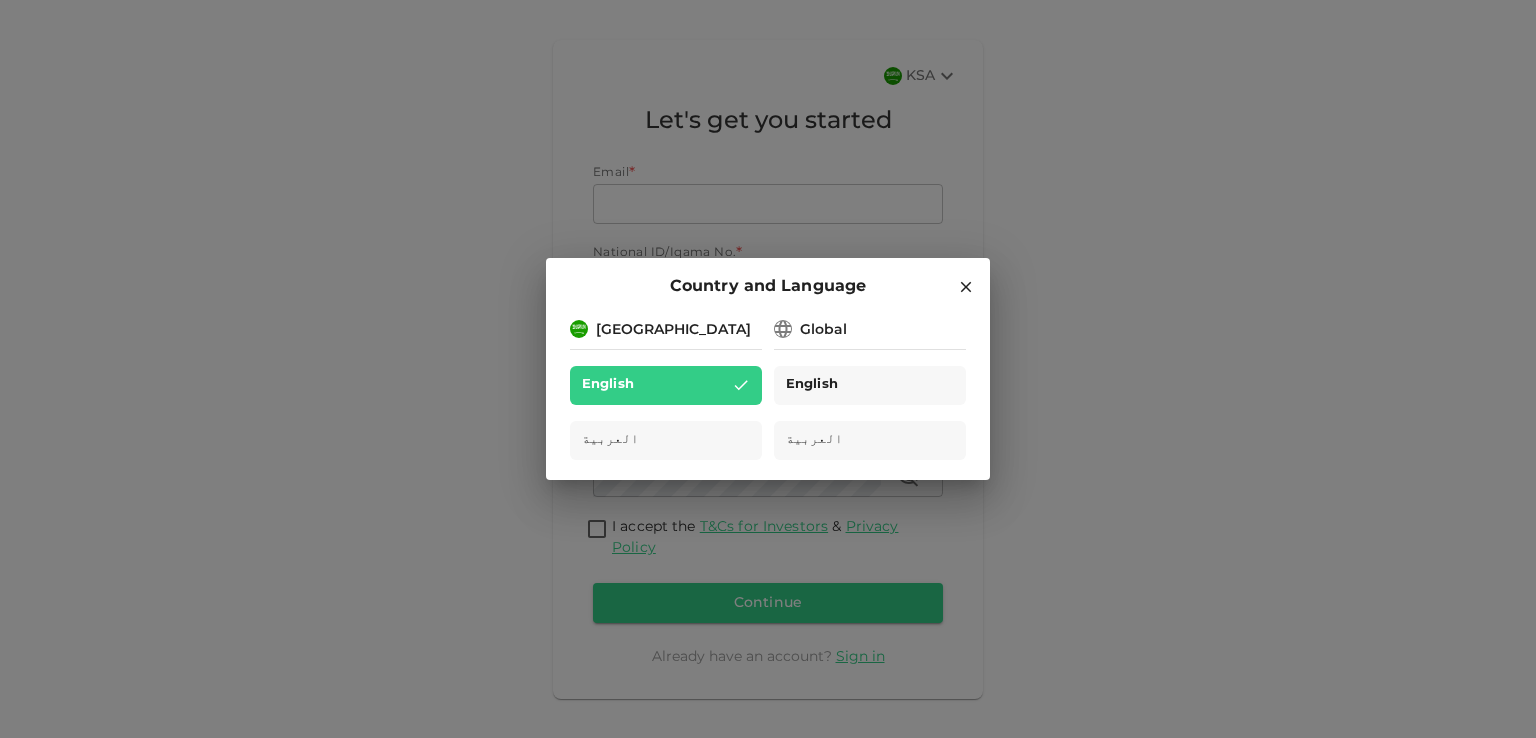 click on "English" at bounding box center [812, 385] 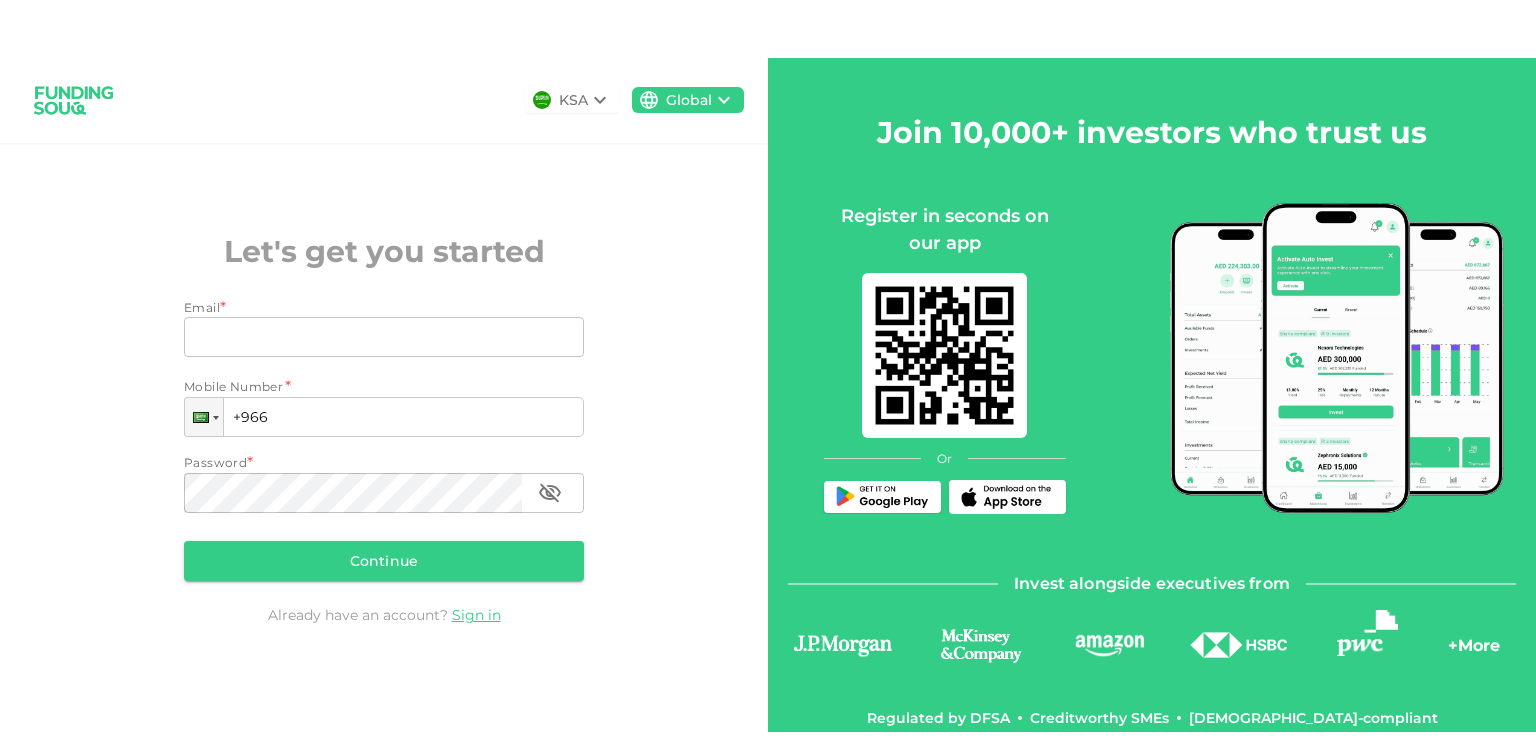 scroll, scrollTop: 0, scrollLeft: 0, axis: both 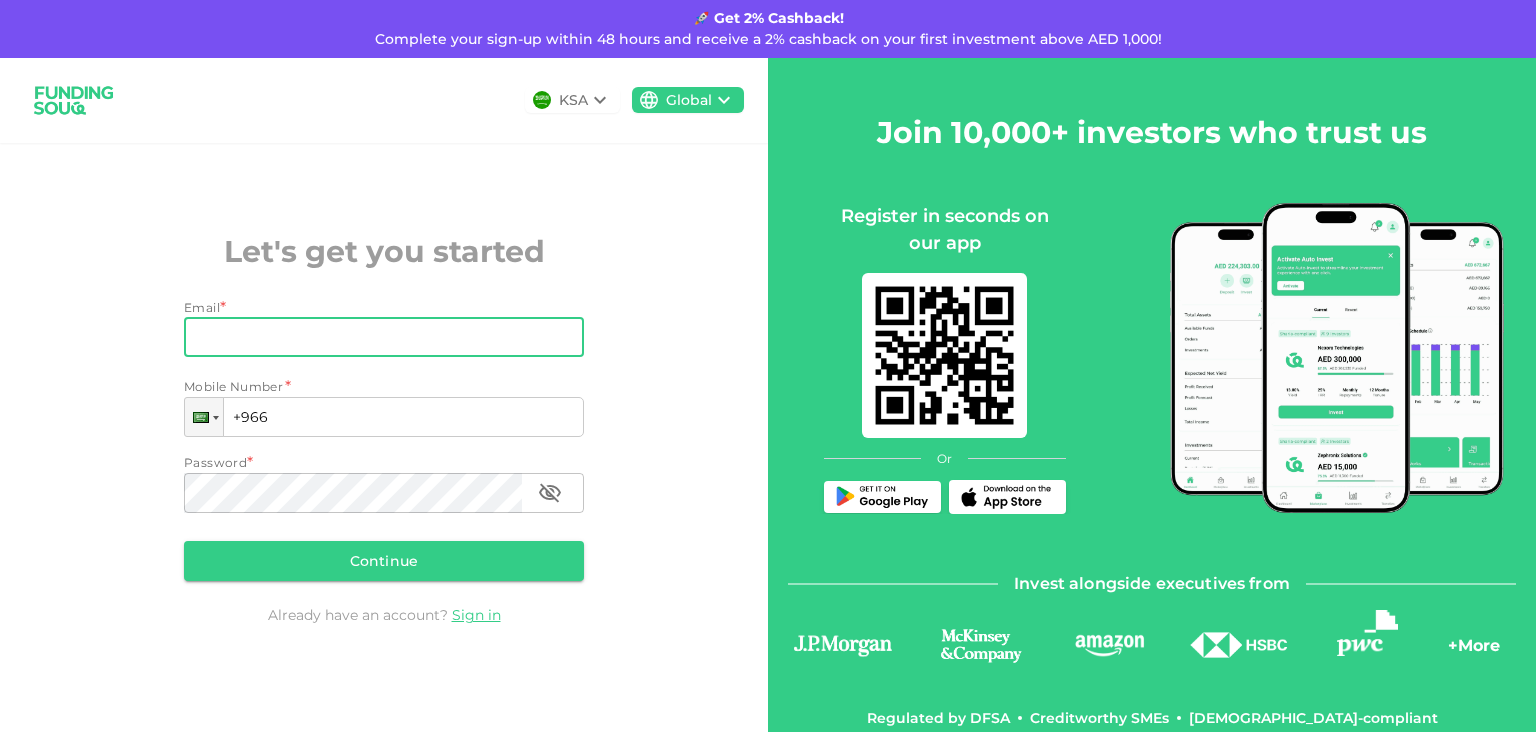 click on "Email" at bounding box center (373, 337) 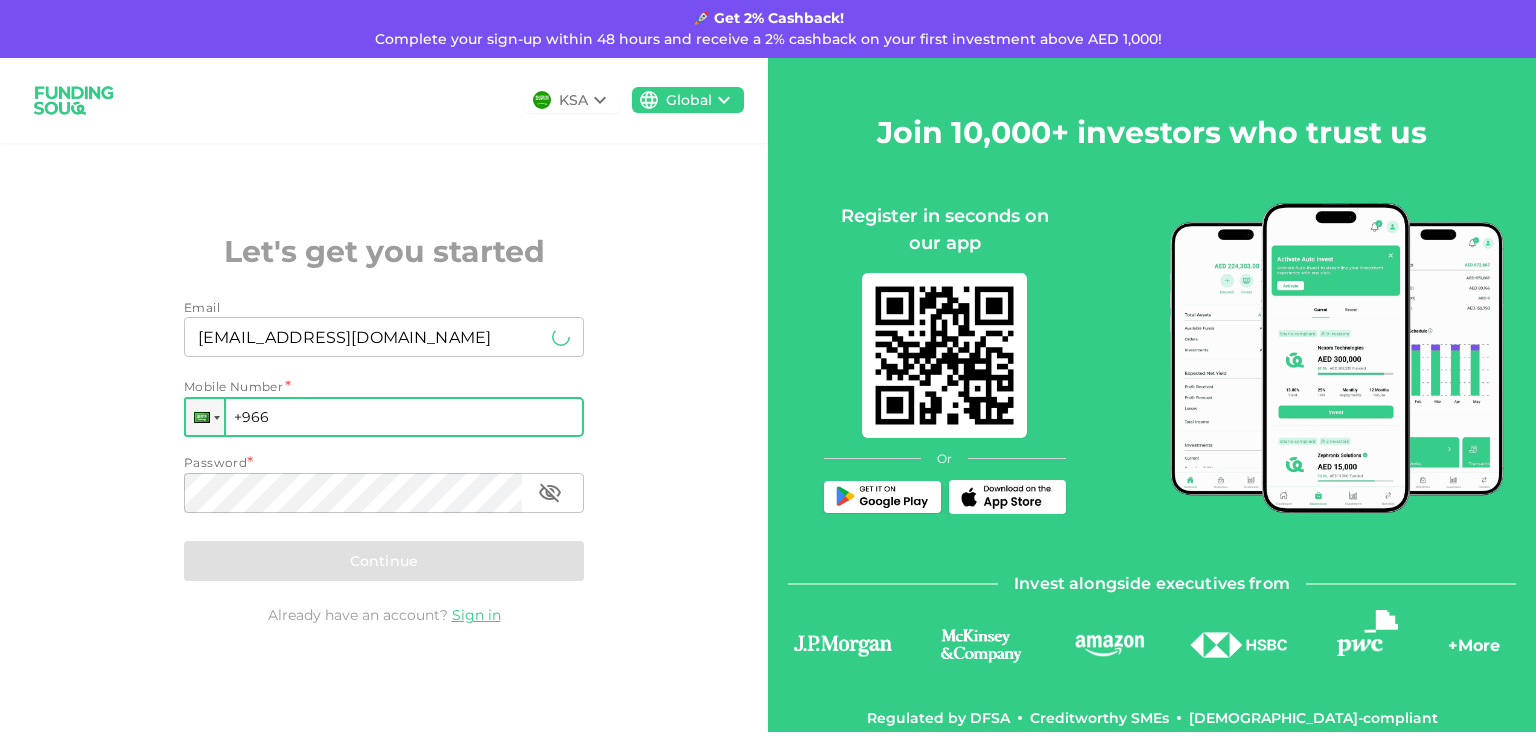 click on "+966" at bounding box center (384, 417) 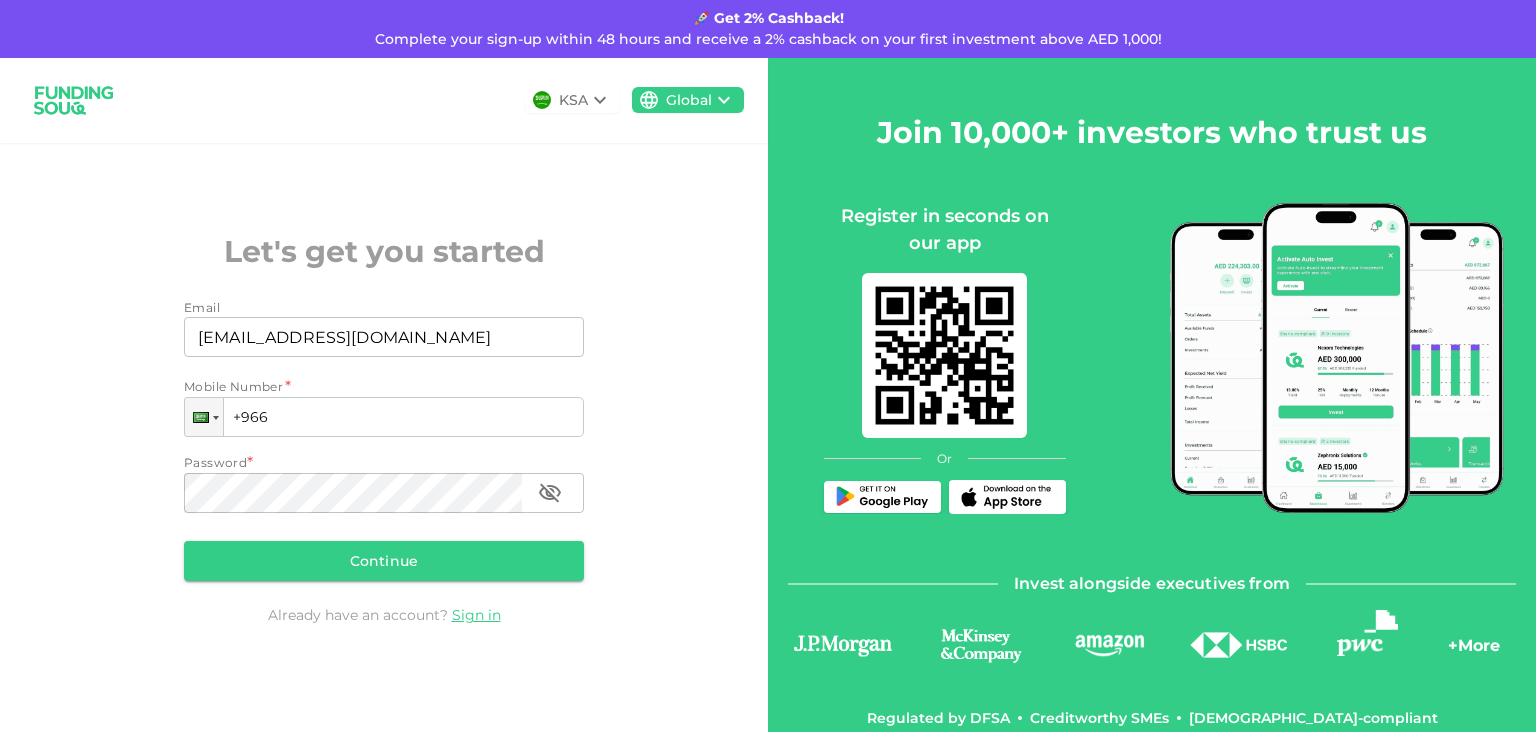 click on "KSA" at bounding box center (573, 100) 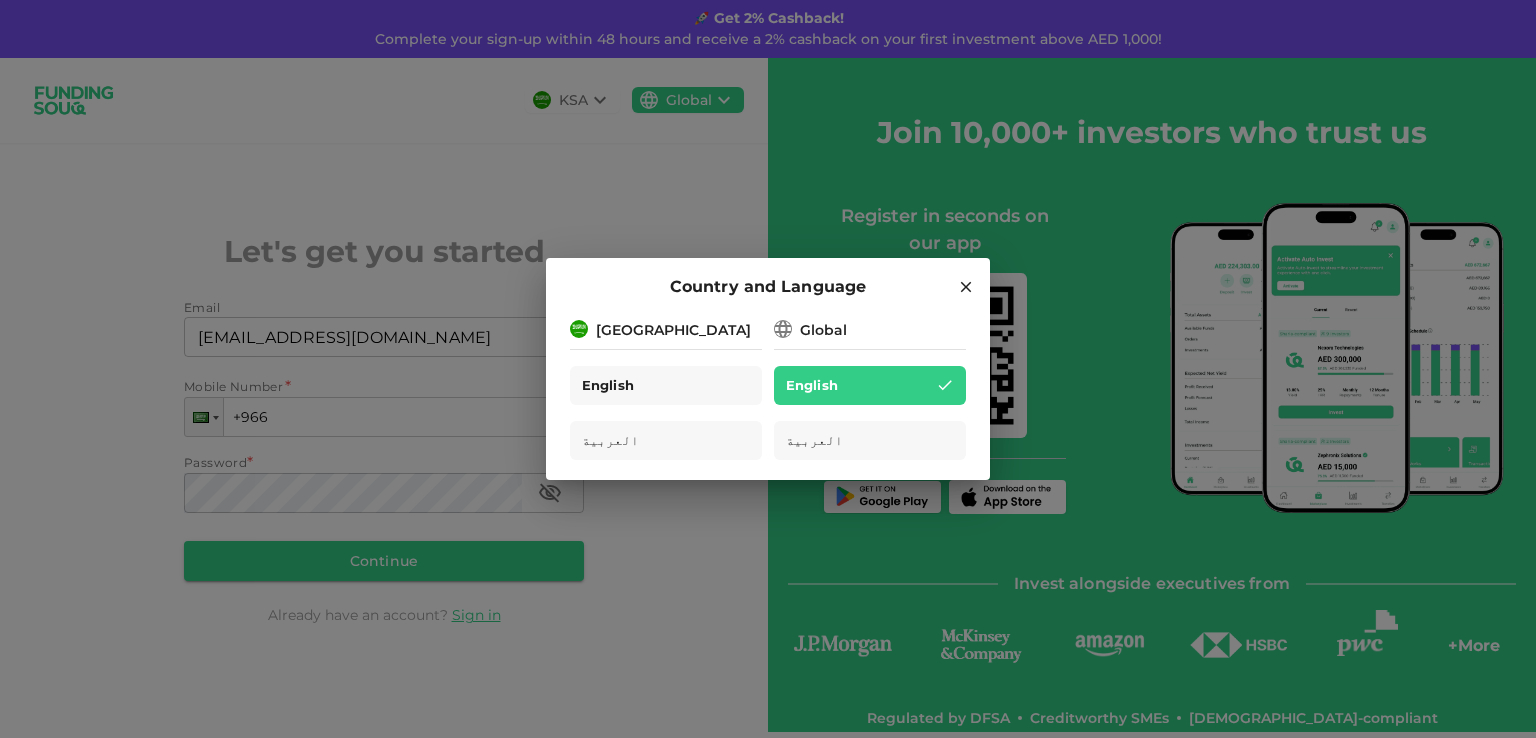 click on "English" at bounding box center [666, 385] 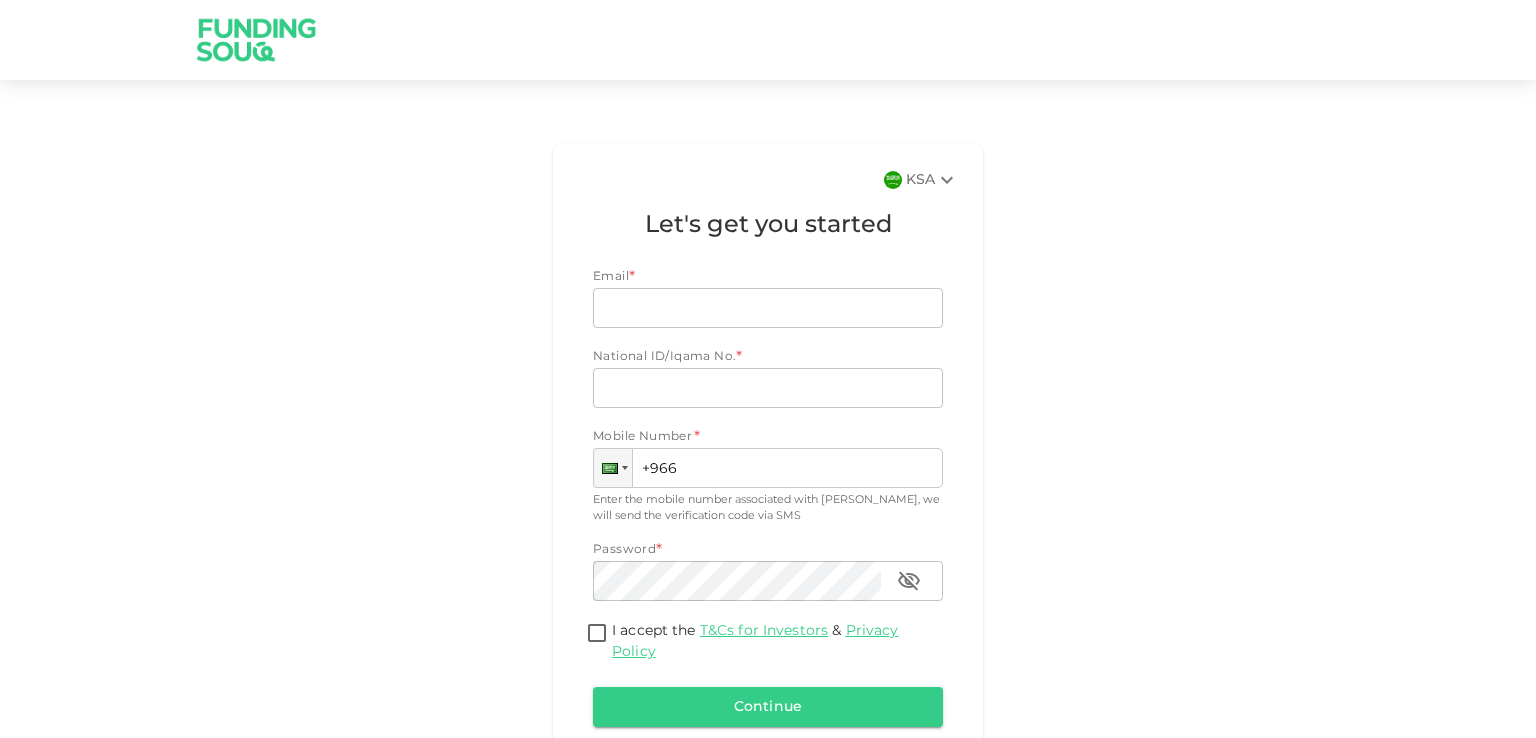 scroll, scrollTop: 0, scrollLeft: 0, axis: both 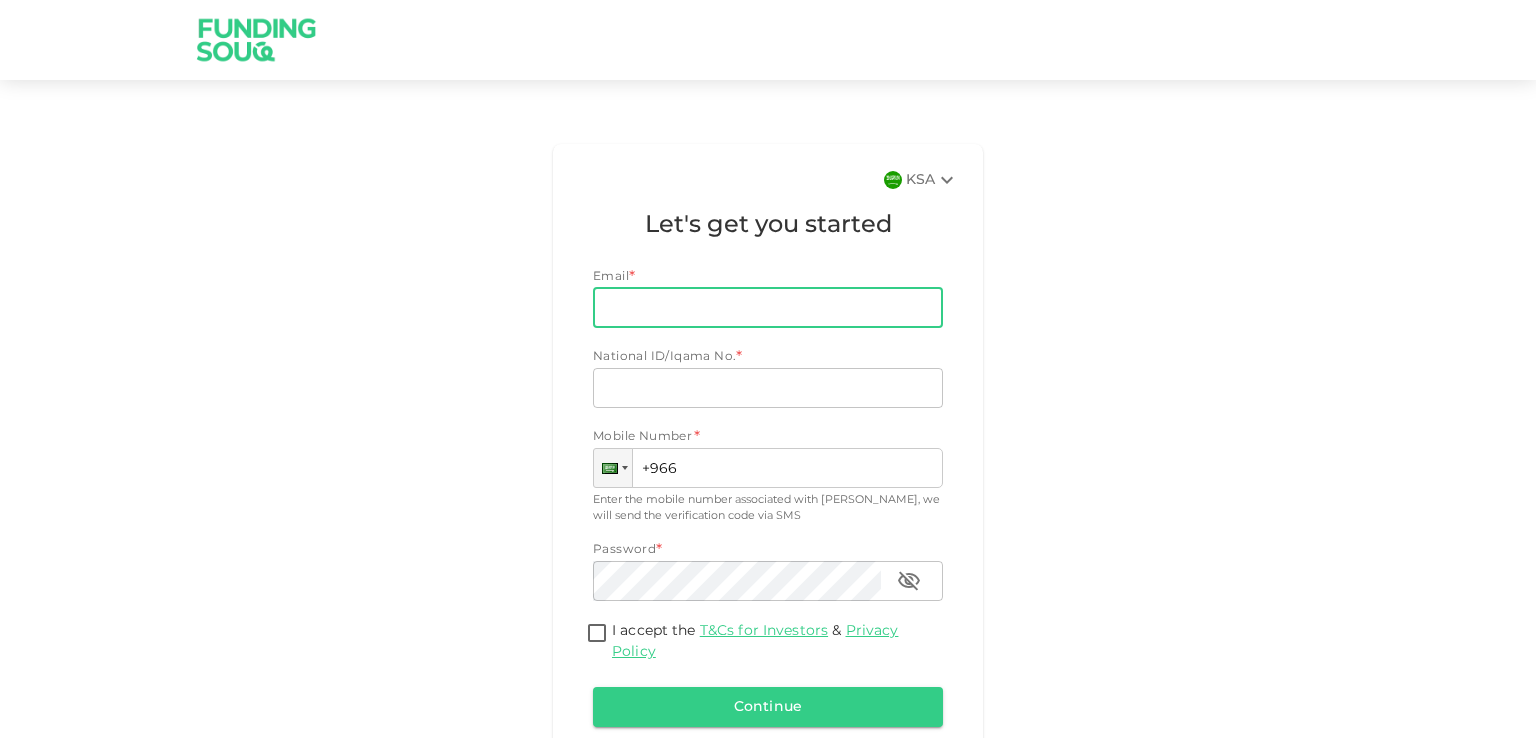 click on "Email" at bounding box center (757, 308) 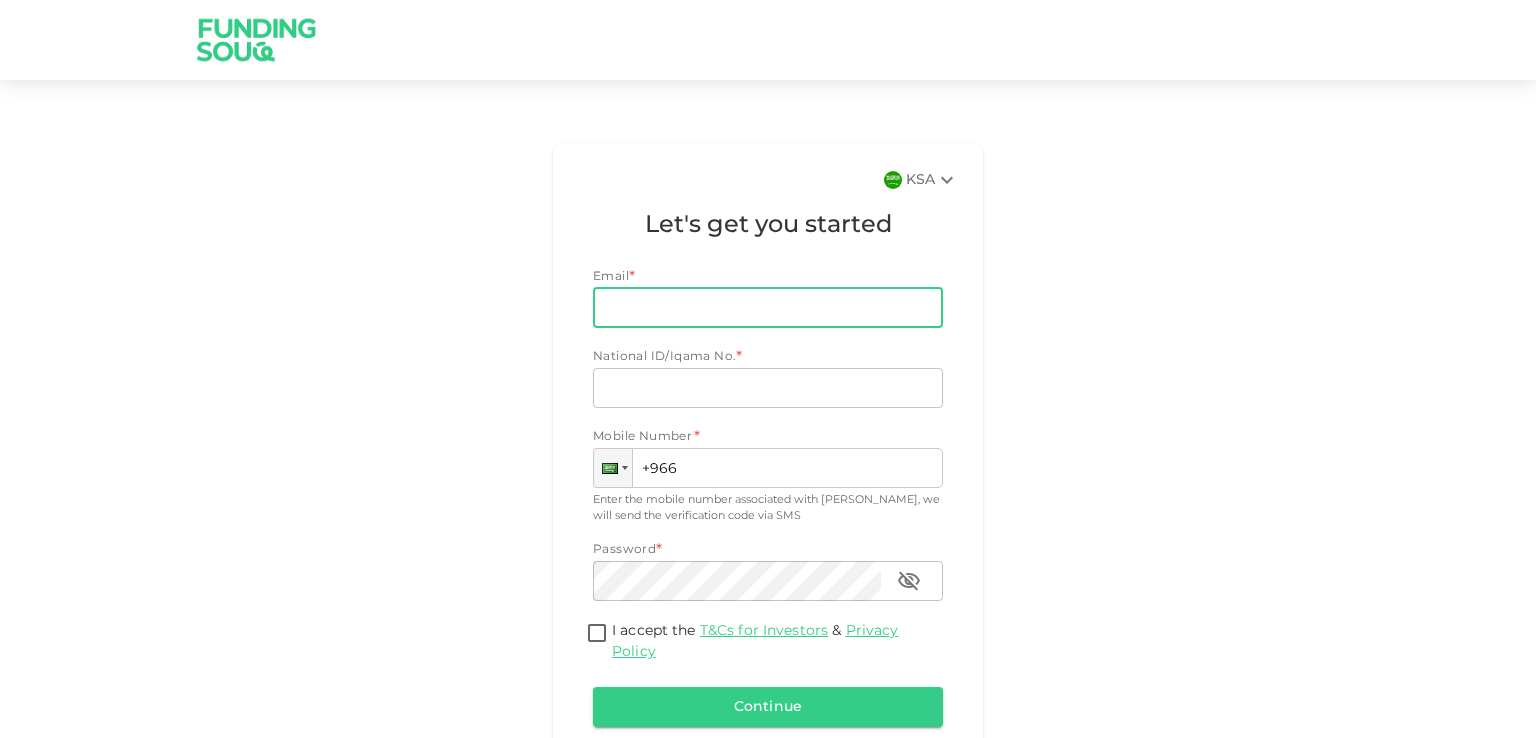 type on "[EMAIL_ADDRESS][DOMAIN_NAME]" 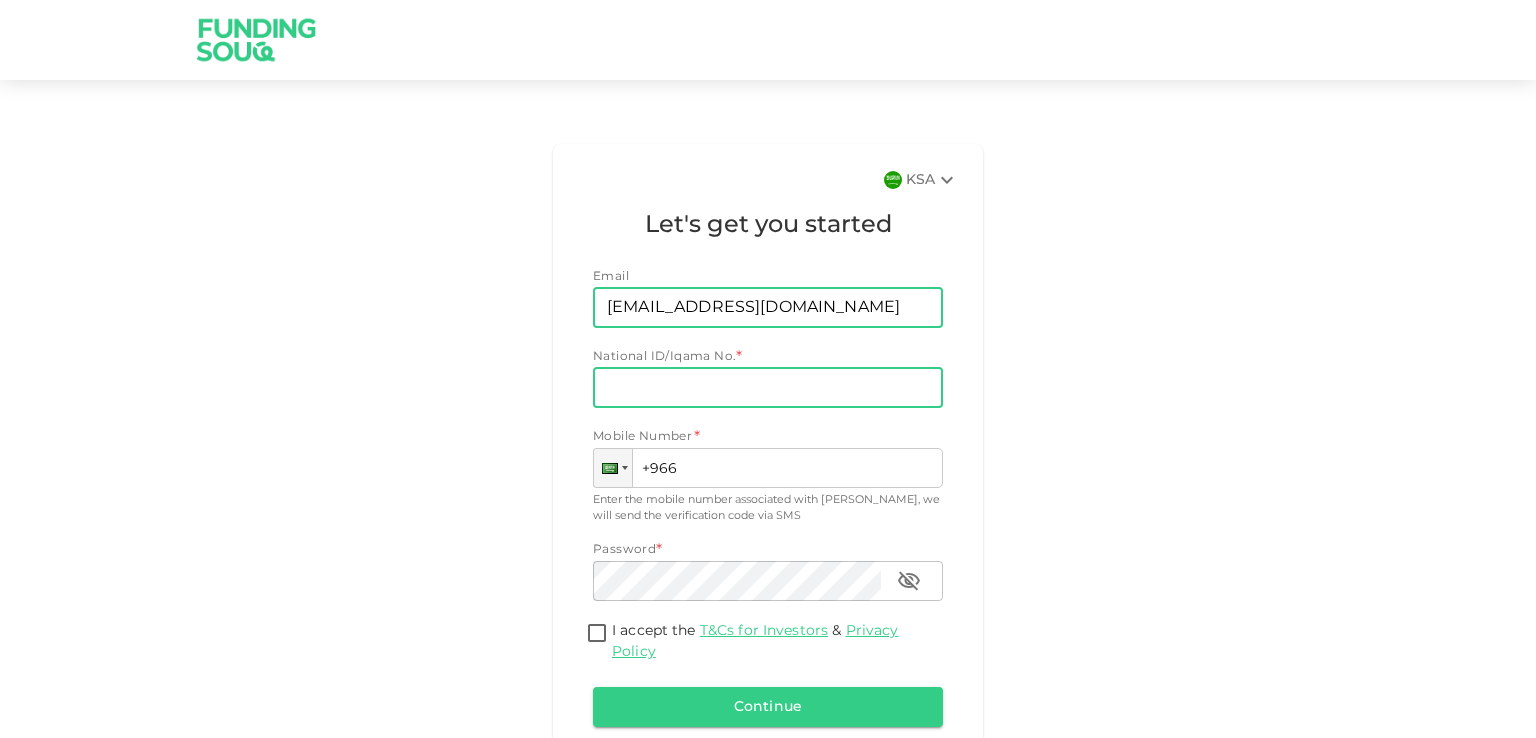 click on "National ID/Iqama No." at bounding box center (768, 388) 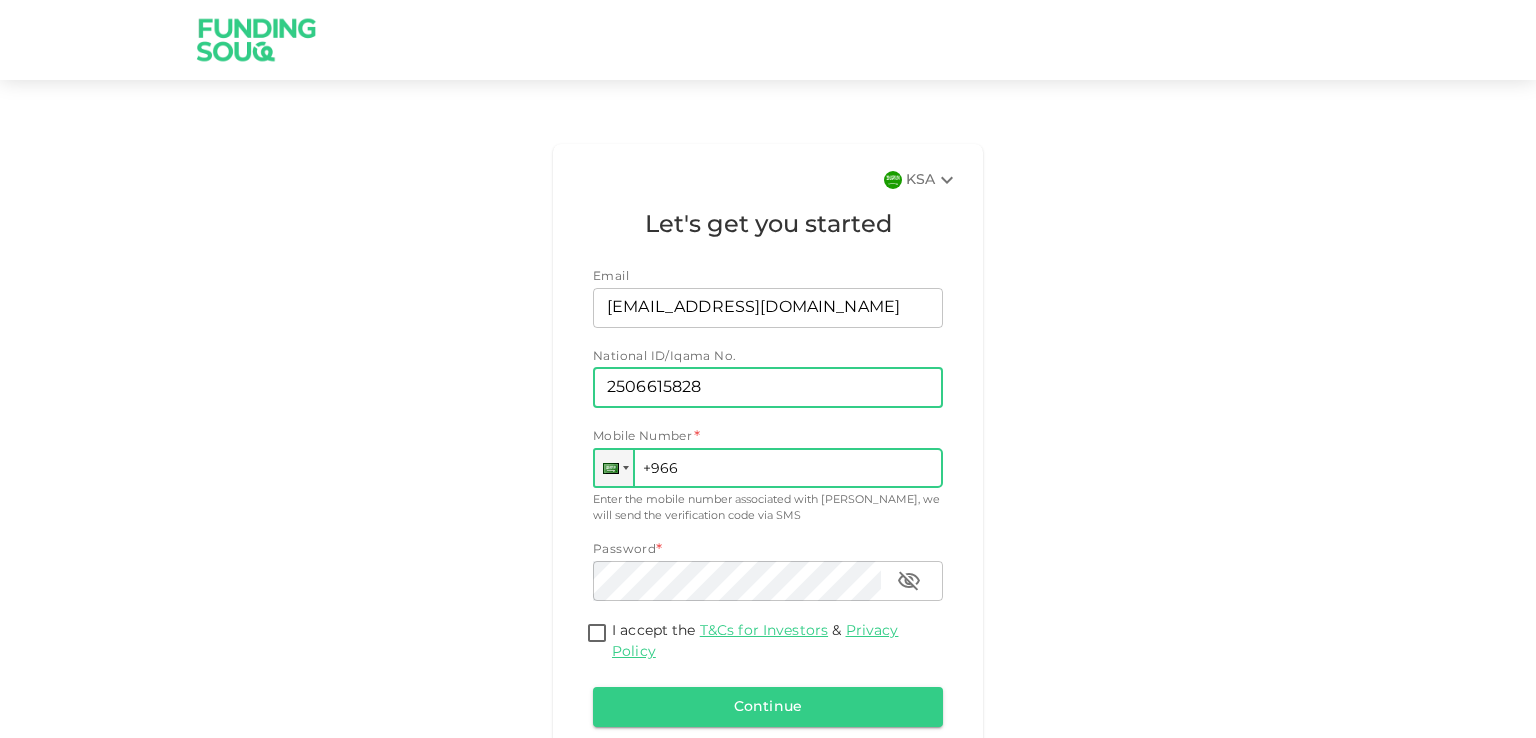 type on "2506615828" 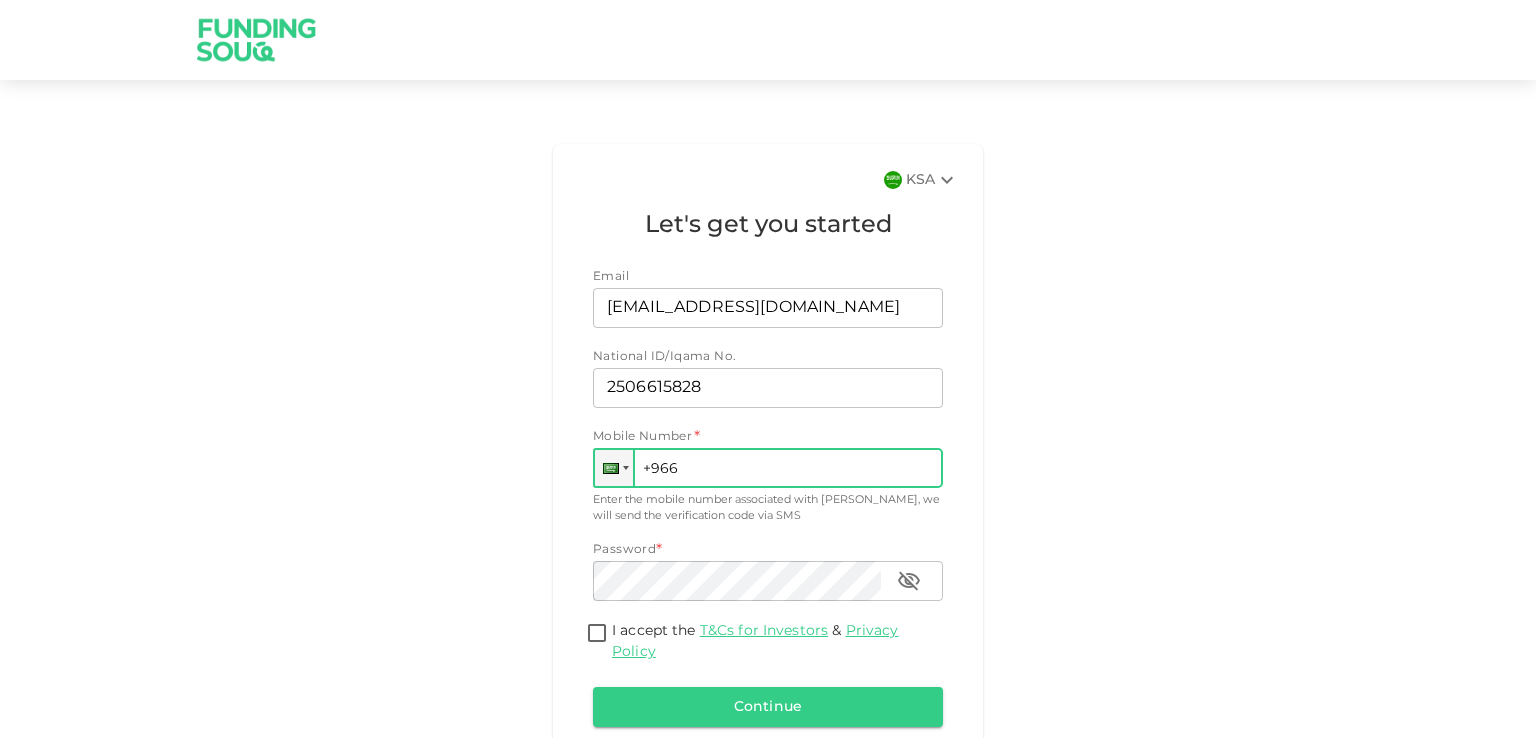 click on "+966" at bounding box center (768, 468) 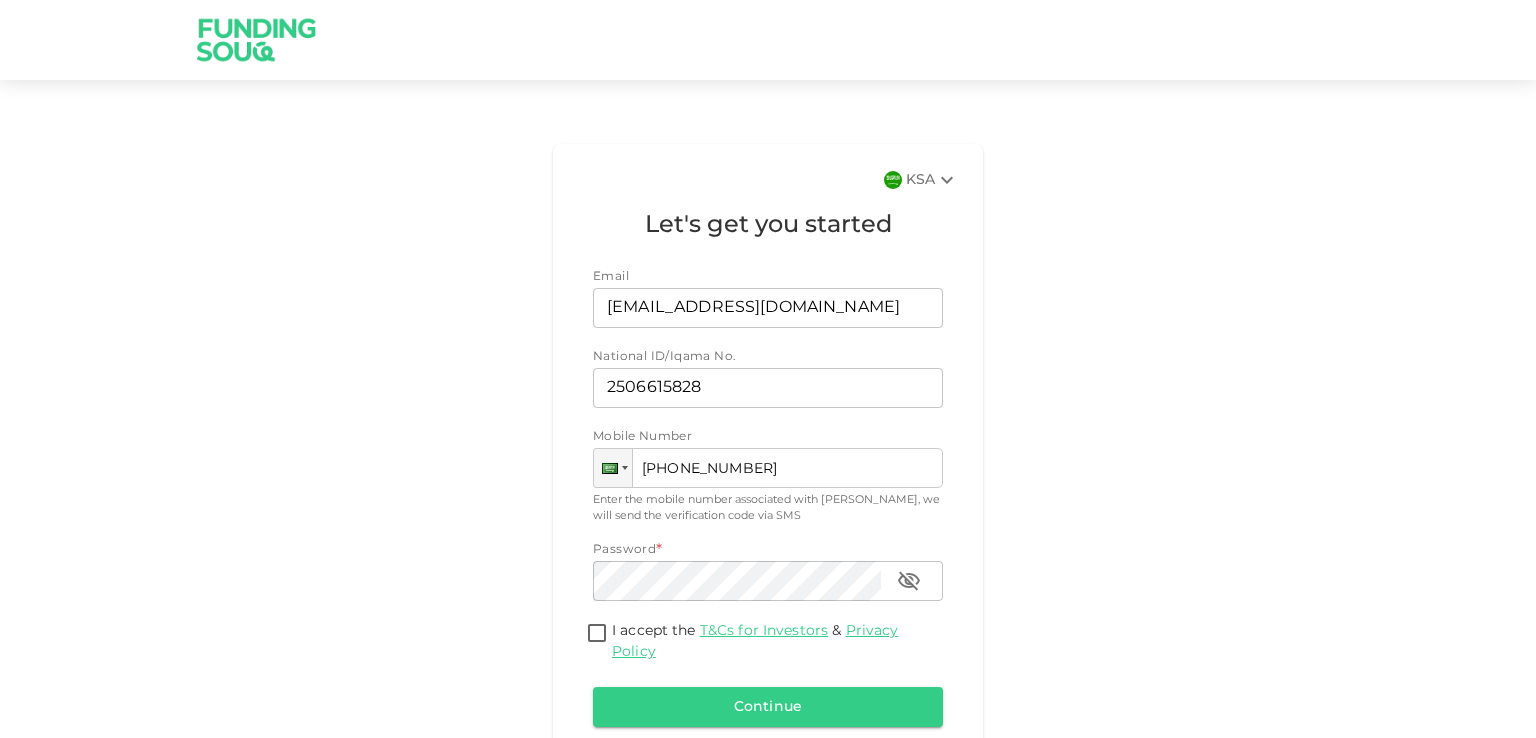 type on "[PHONE_NUMBER]" 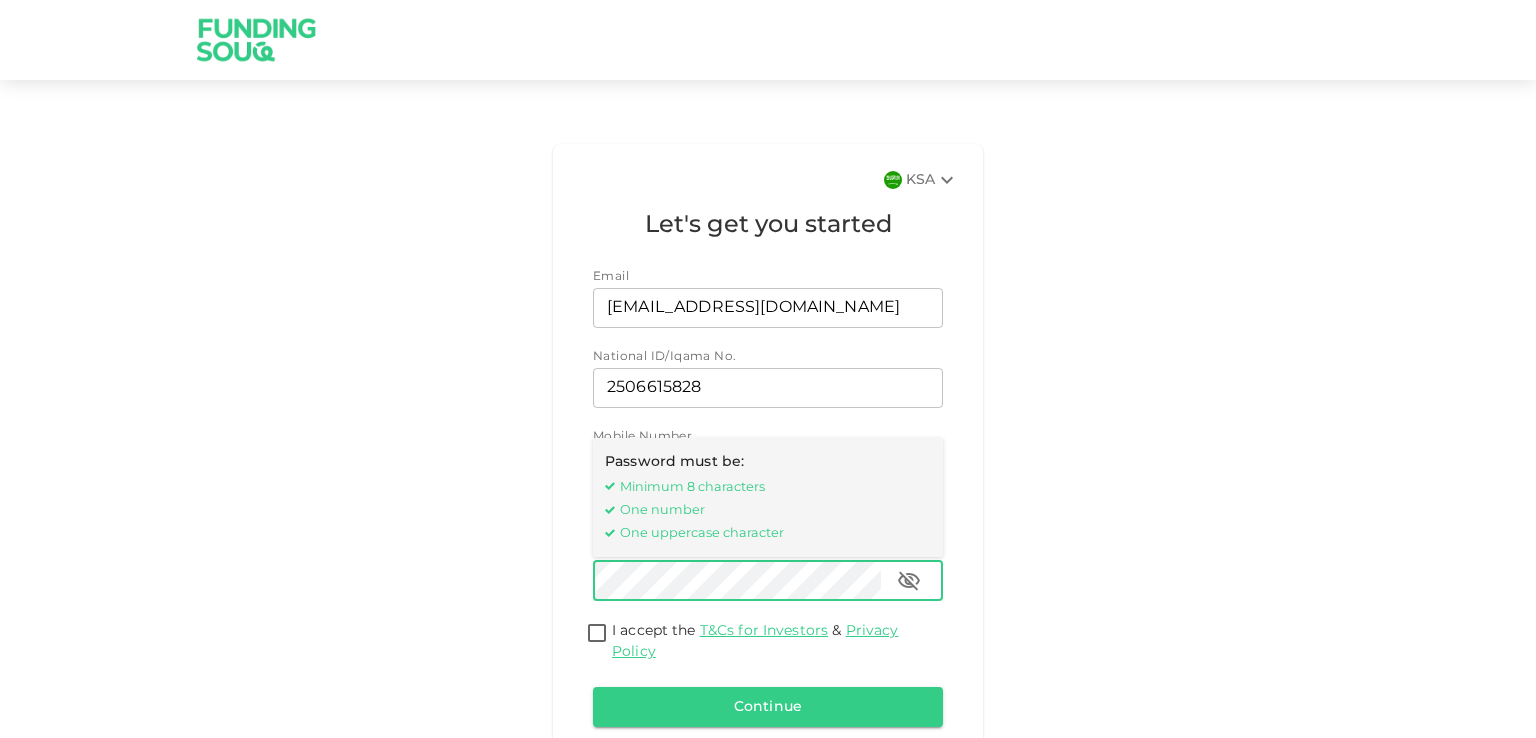 click on "I accept the   T&Cs for Investors   &   Privacy Policy" at bounding box center [597, 634] 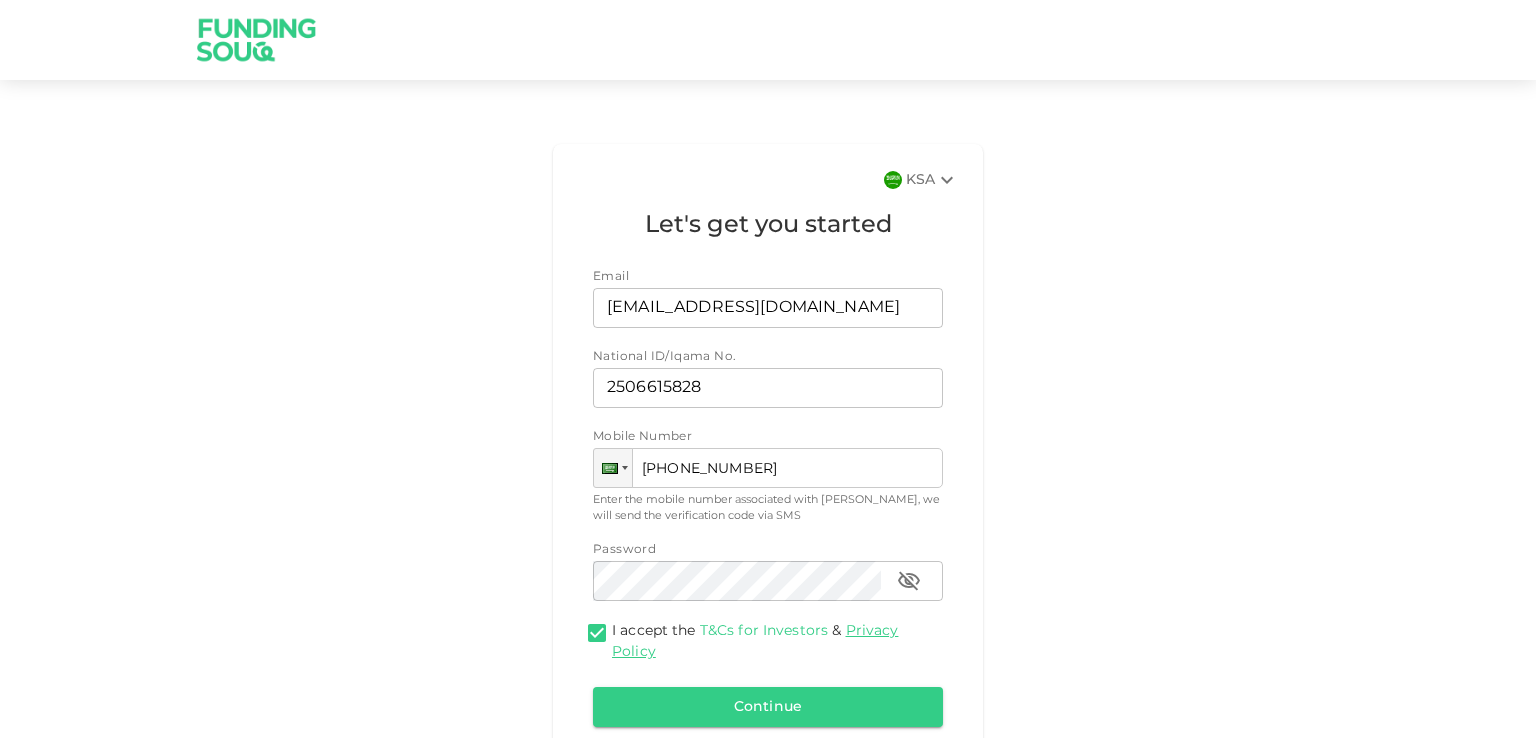 click on "T&Cs for Investors" at bounding box center (764, 631) 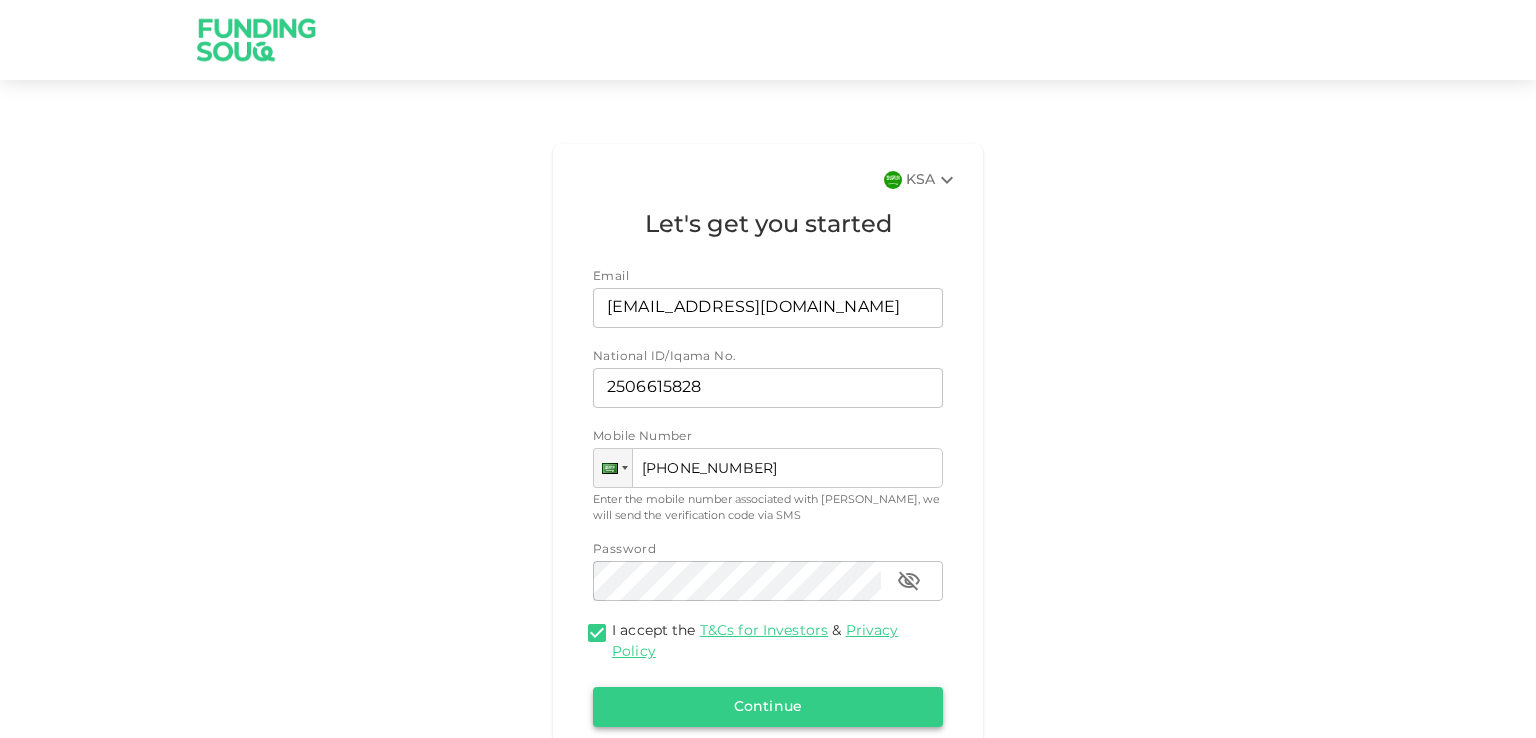 scroll, scrollTop: 104, scrollLeft: 0, axis: vertical 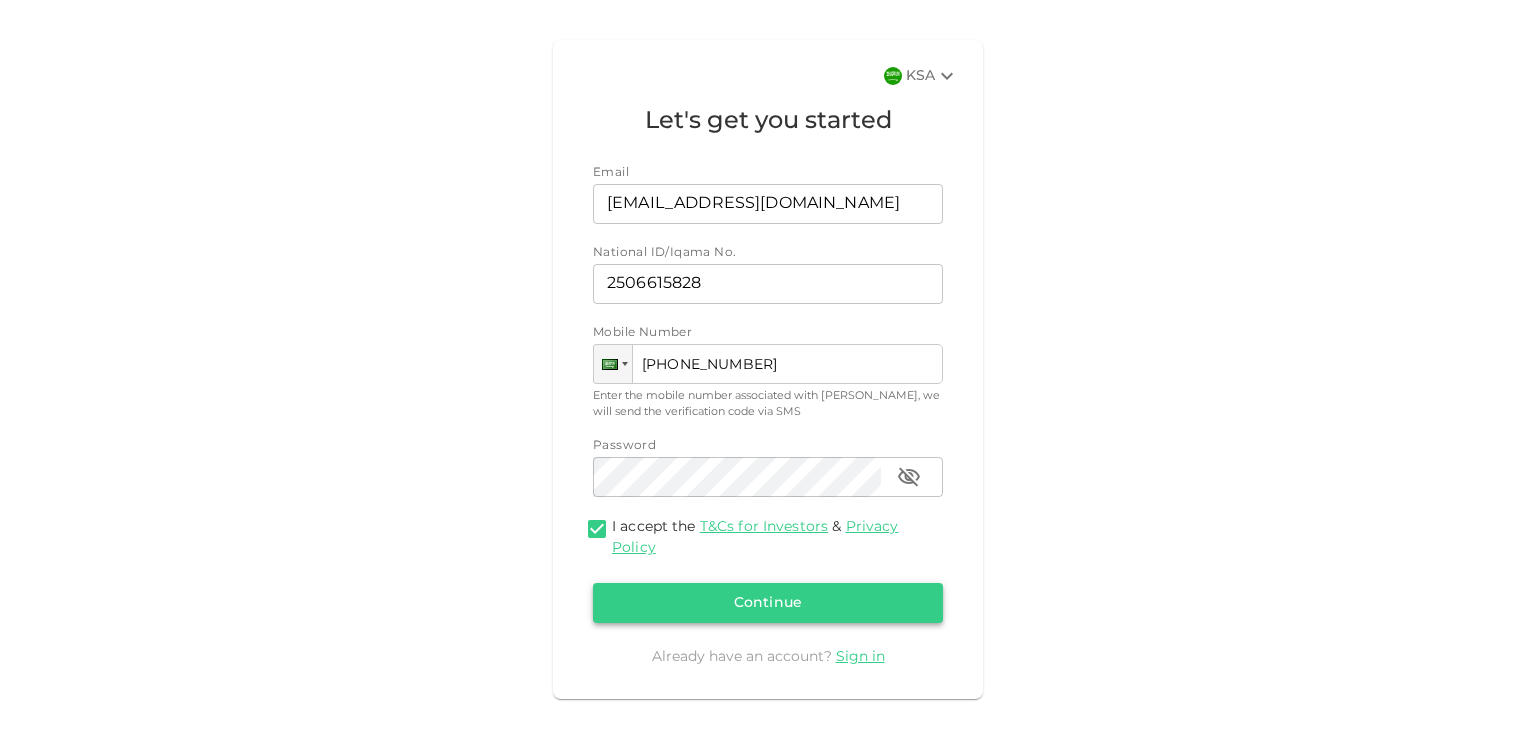 click on "Continue" at bounding box center (768, 603) 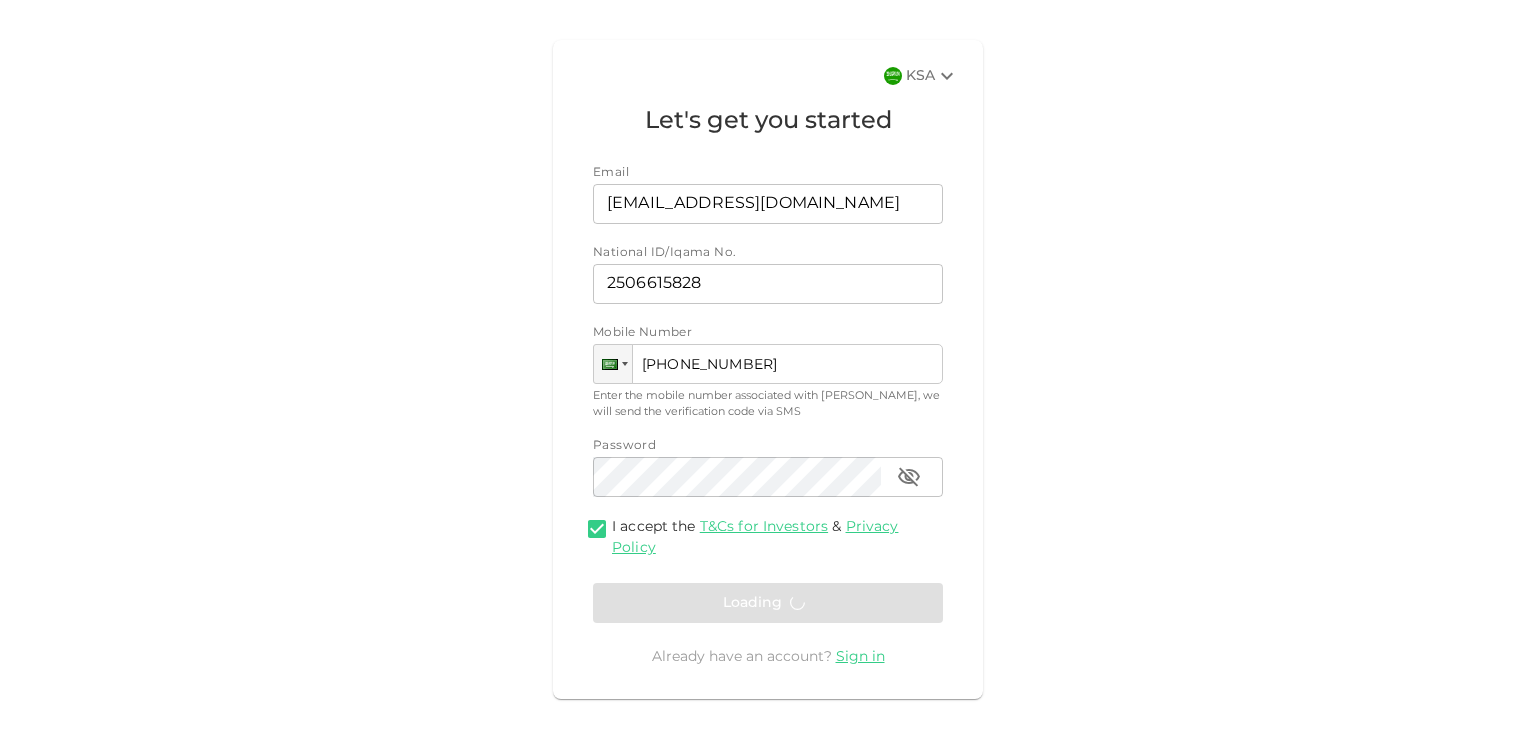 scroll, scrollTop: 0, scrollLeft: 0, axis: both 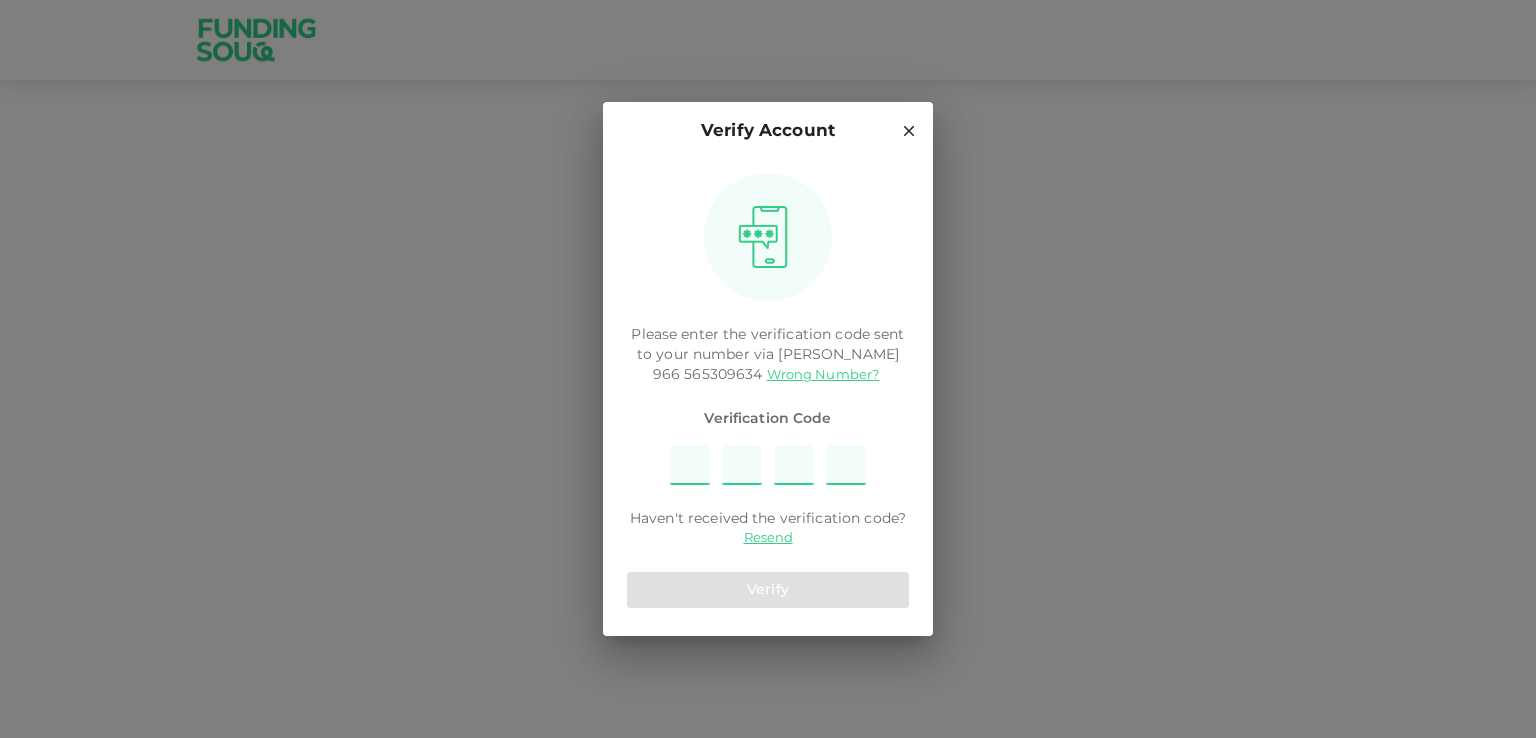 type on "2" 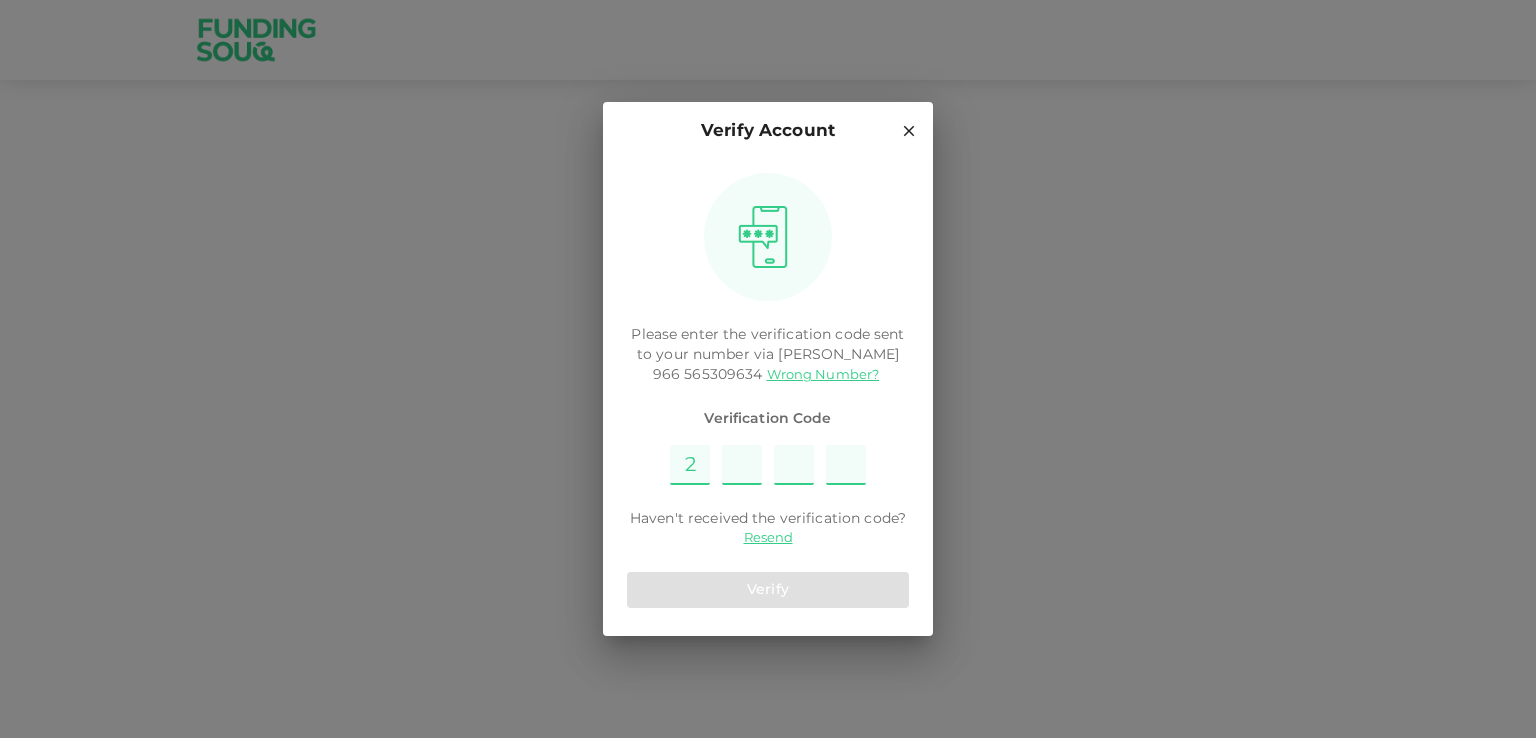 type on "1" 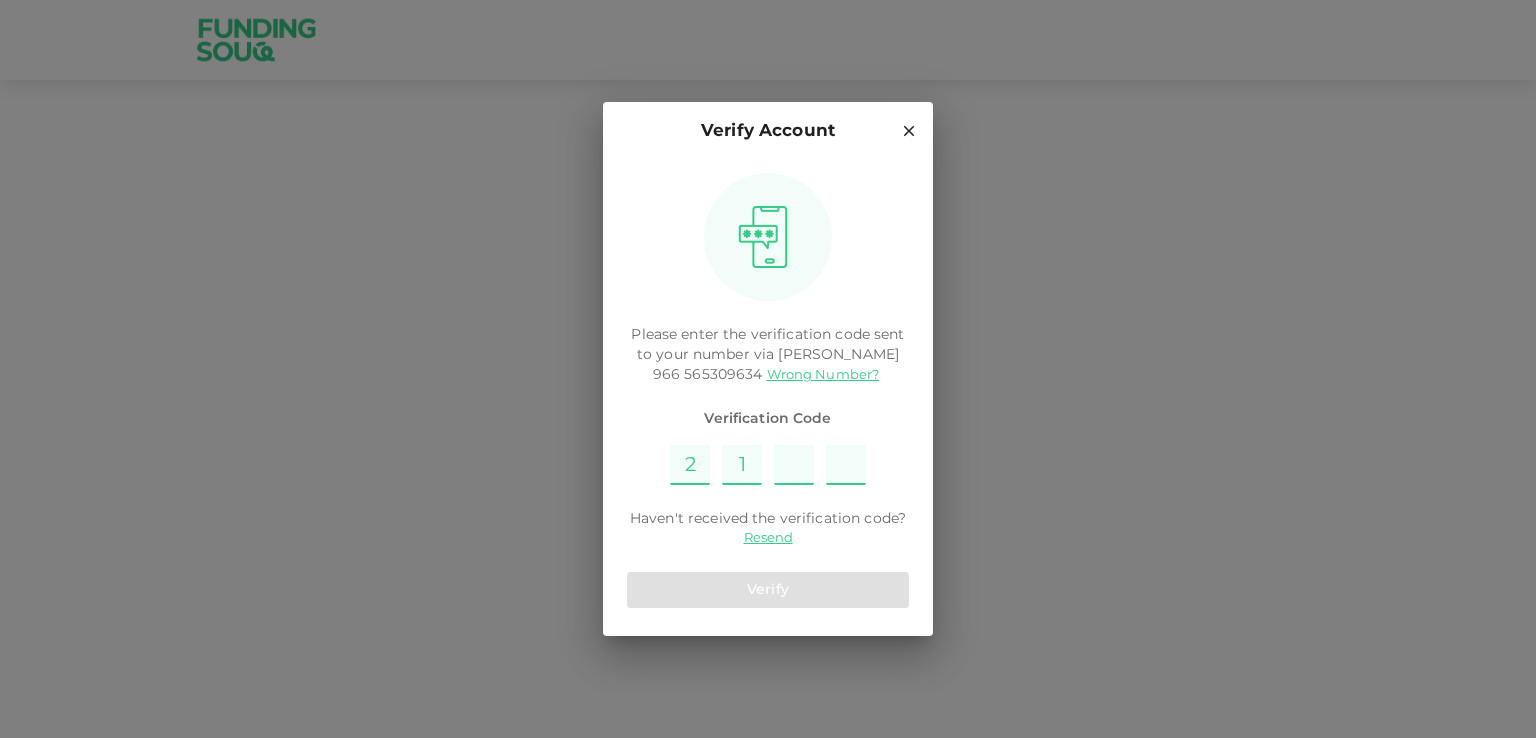 type on "4" 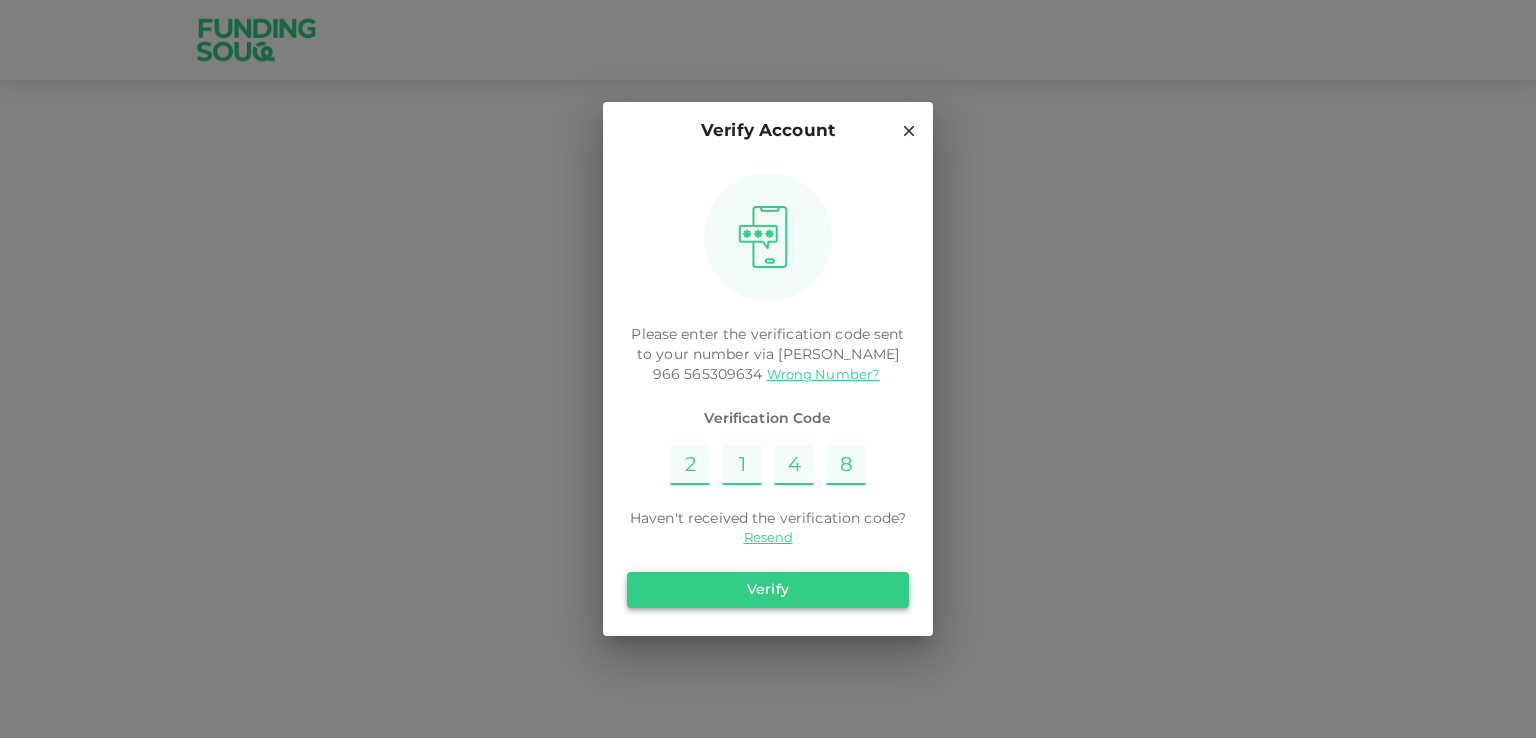type on "8" 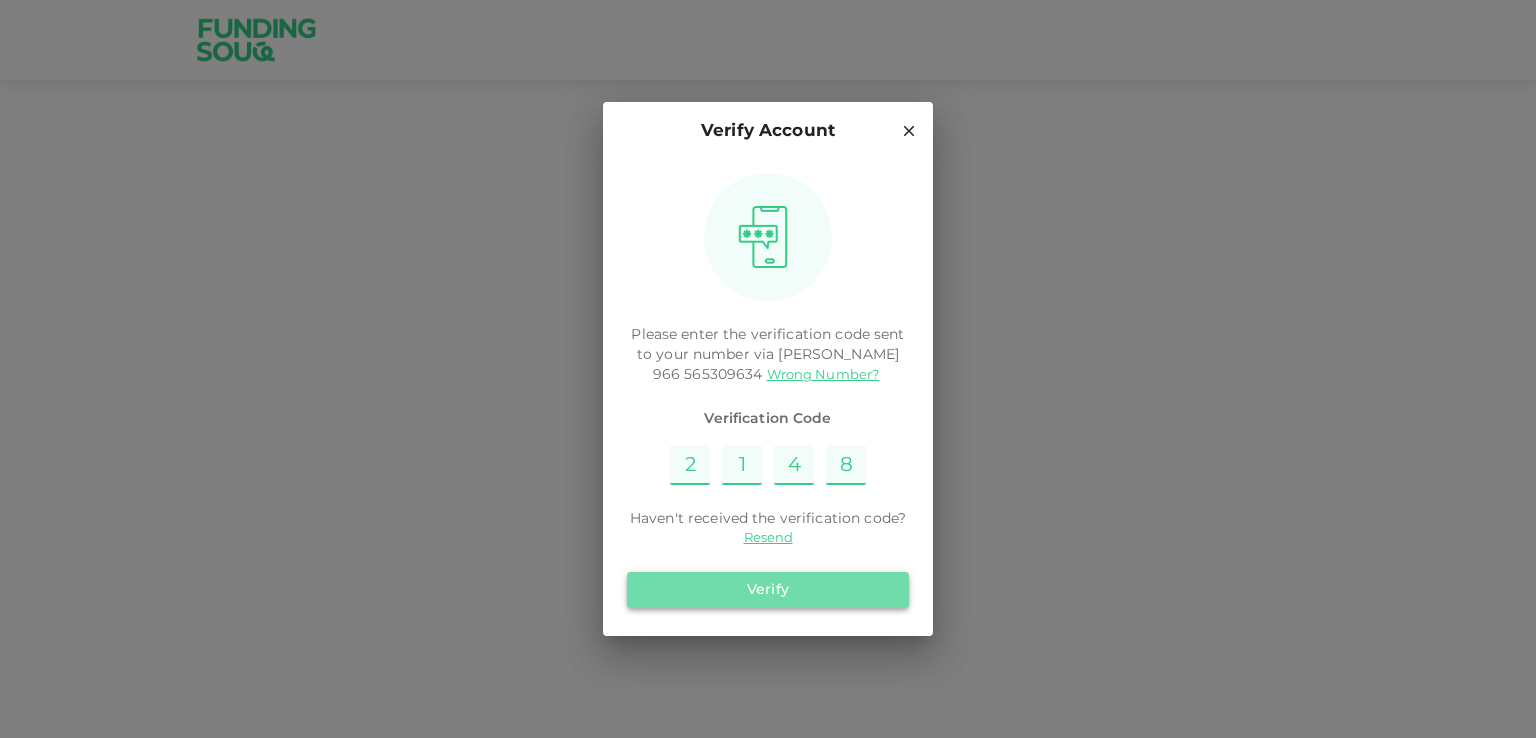 click on "Verify" at bounding box center (768, 590) 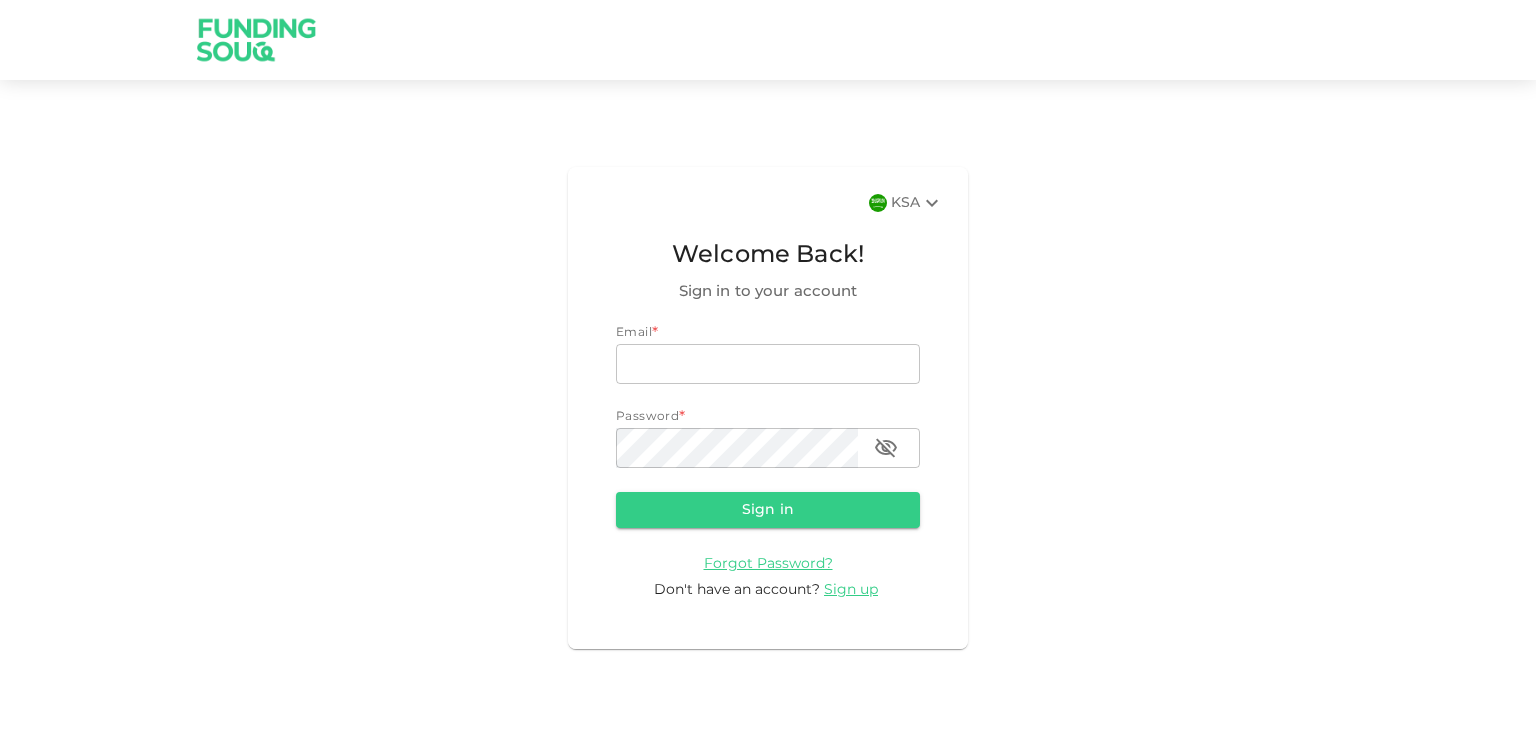 scroll, scrollTop: 0, scrollLeft: 0, axis: both 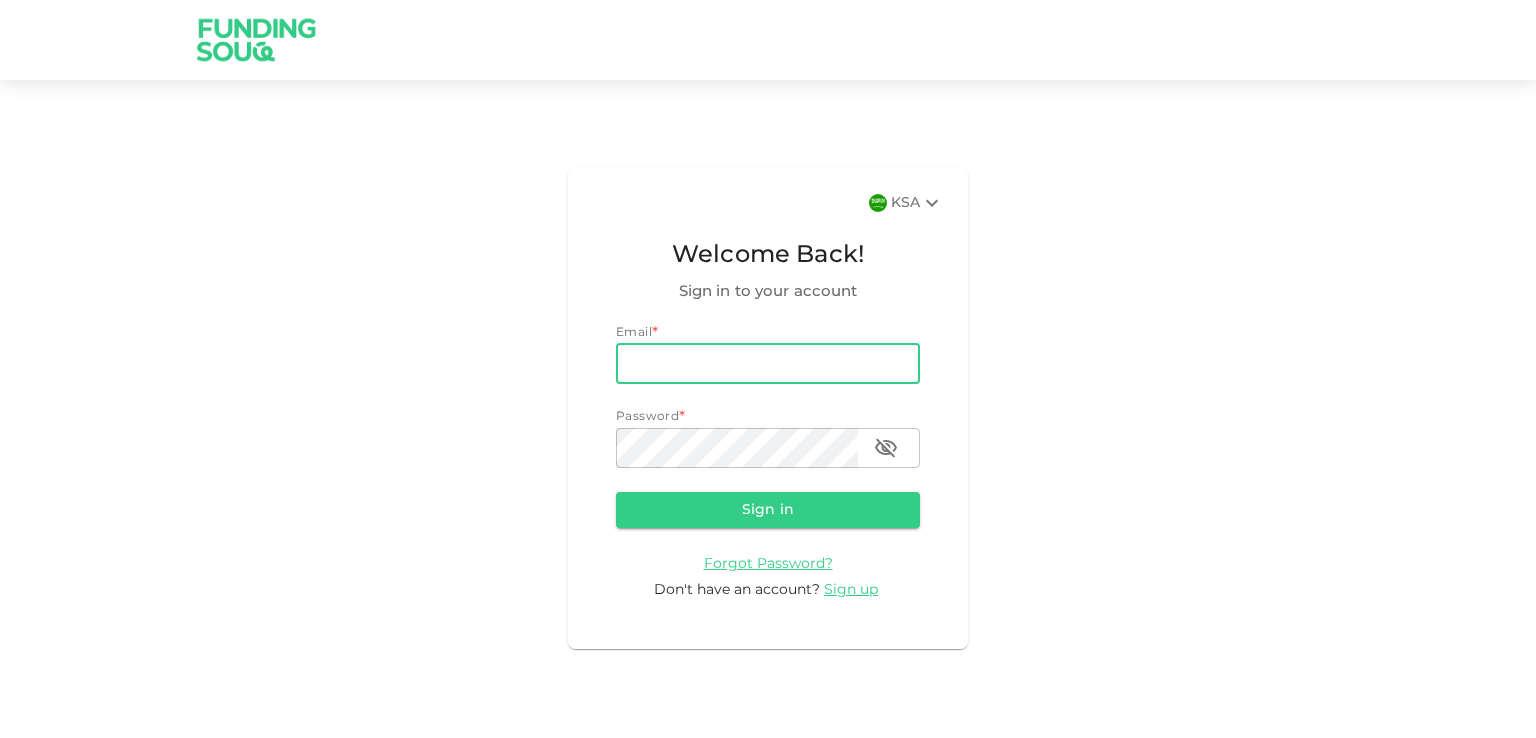 click on "email" at bounding box center [768, 364] 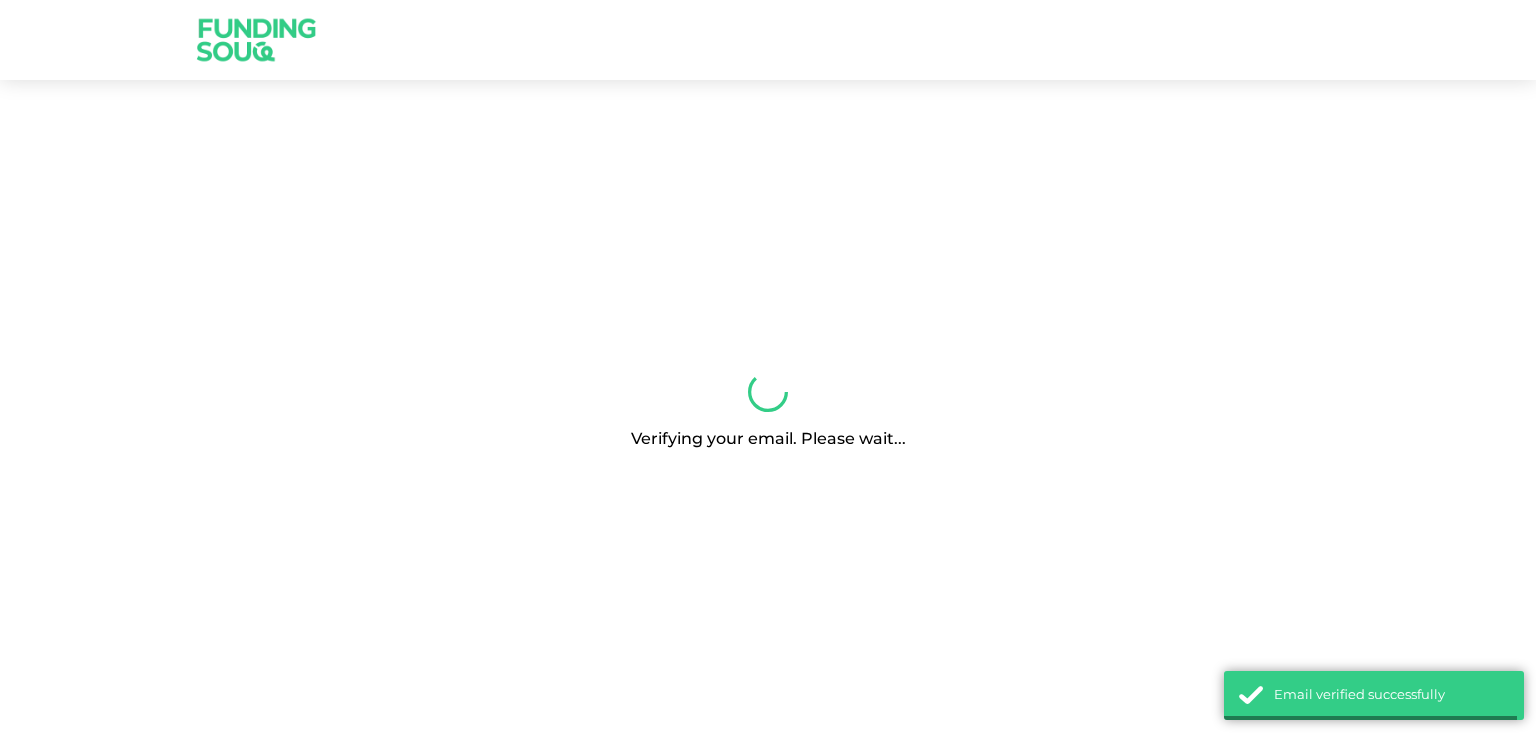 scroll, scrollTop: 0, scrollLeft: 0, axis: both 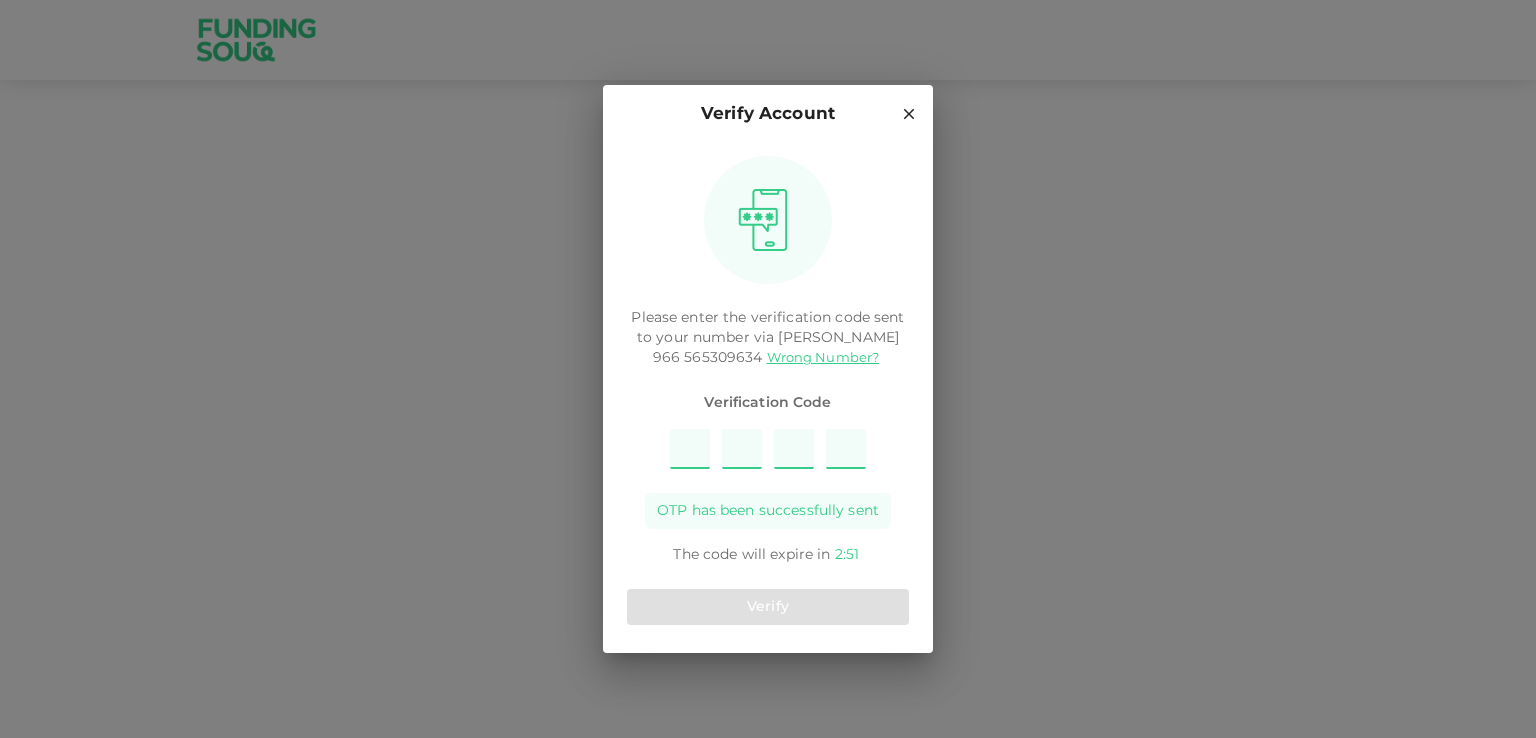 type on "4" 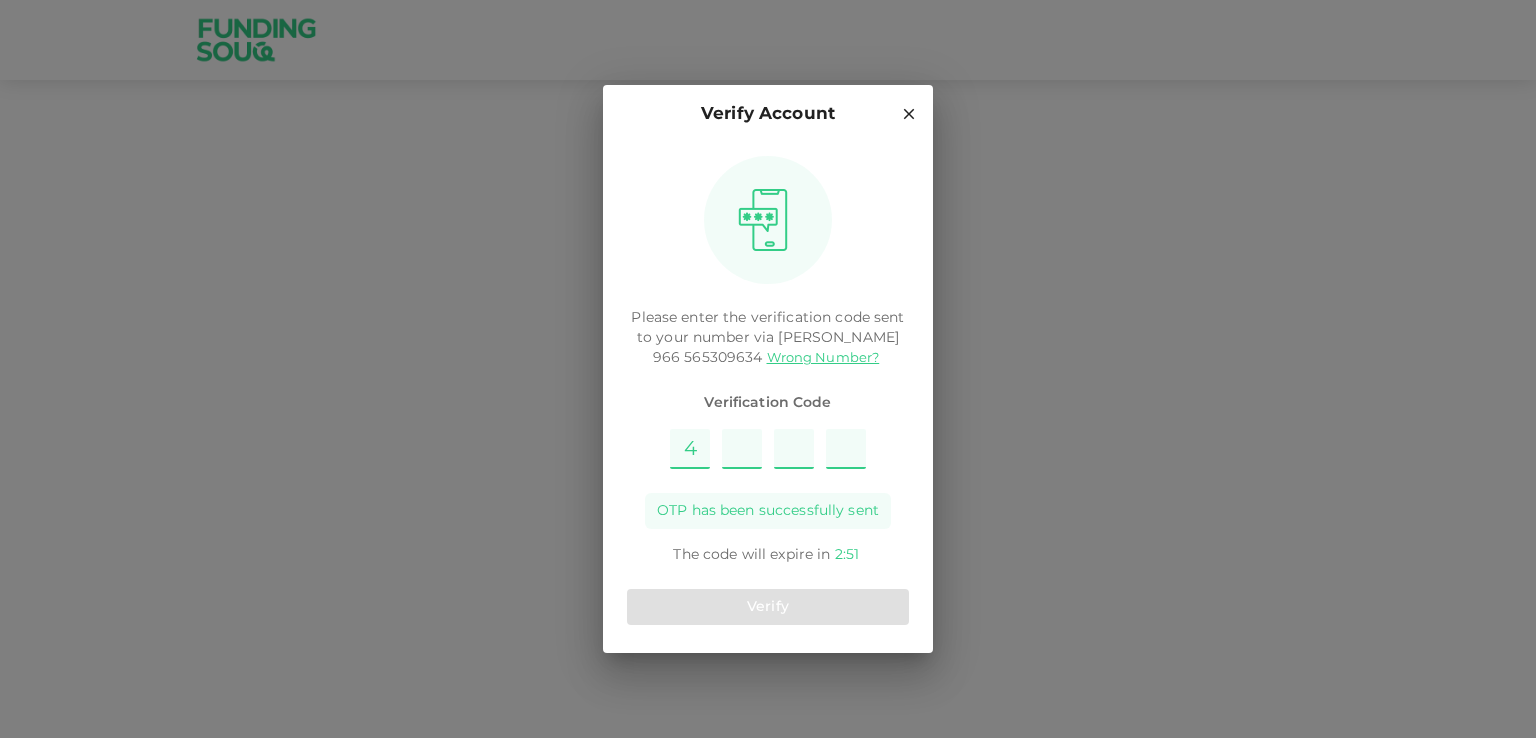 type on "3" 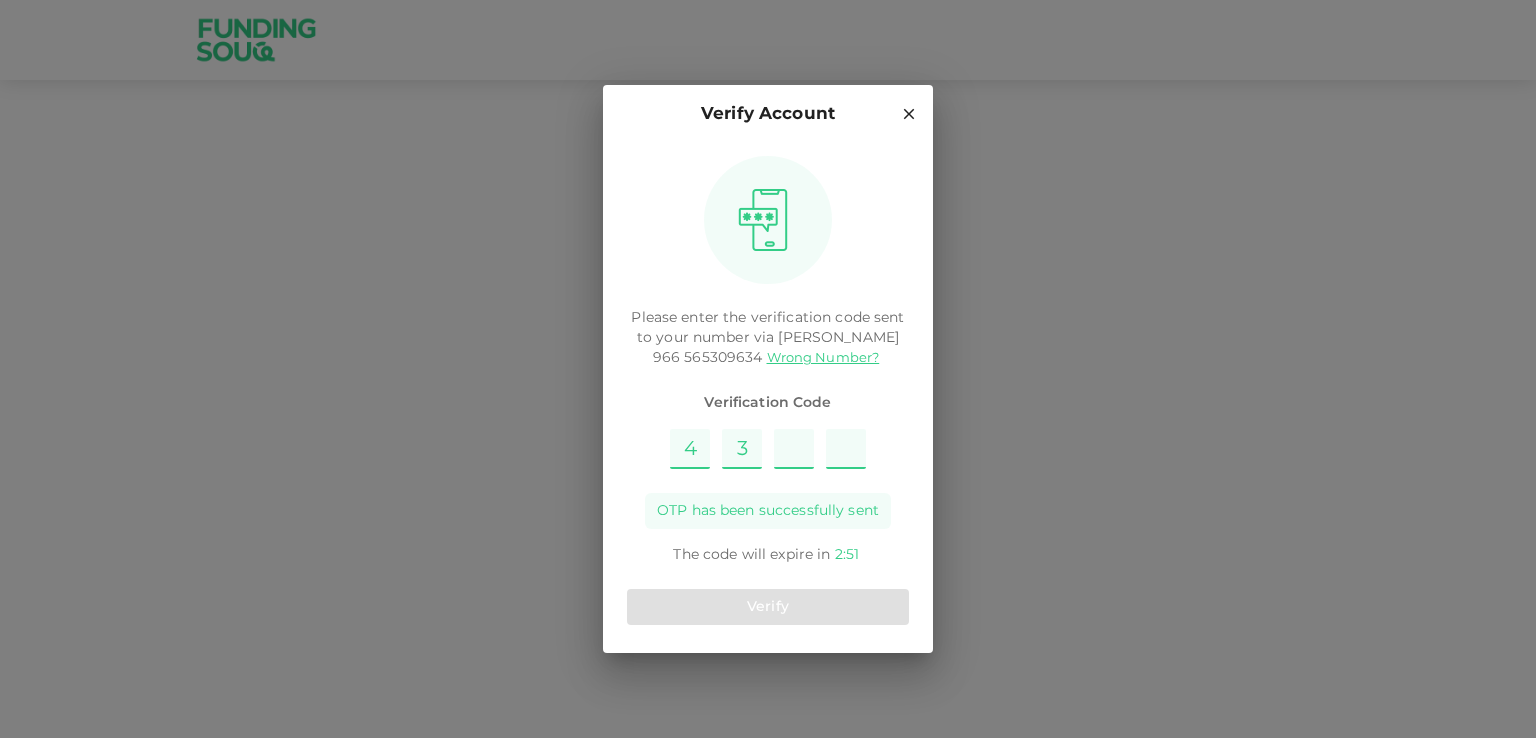 type on "5" 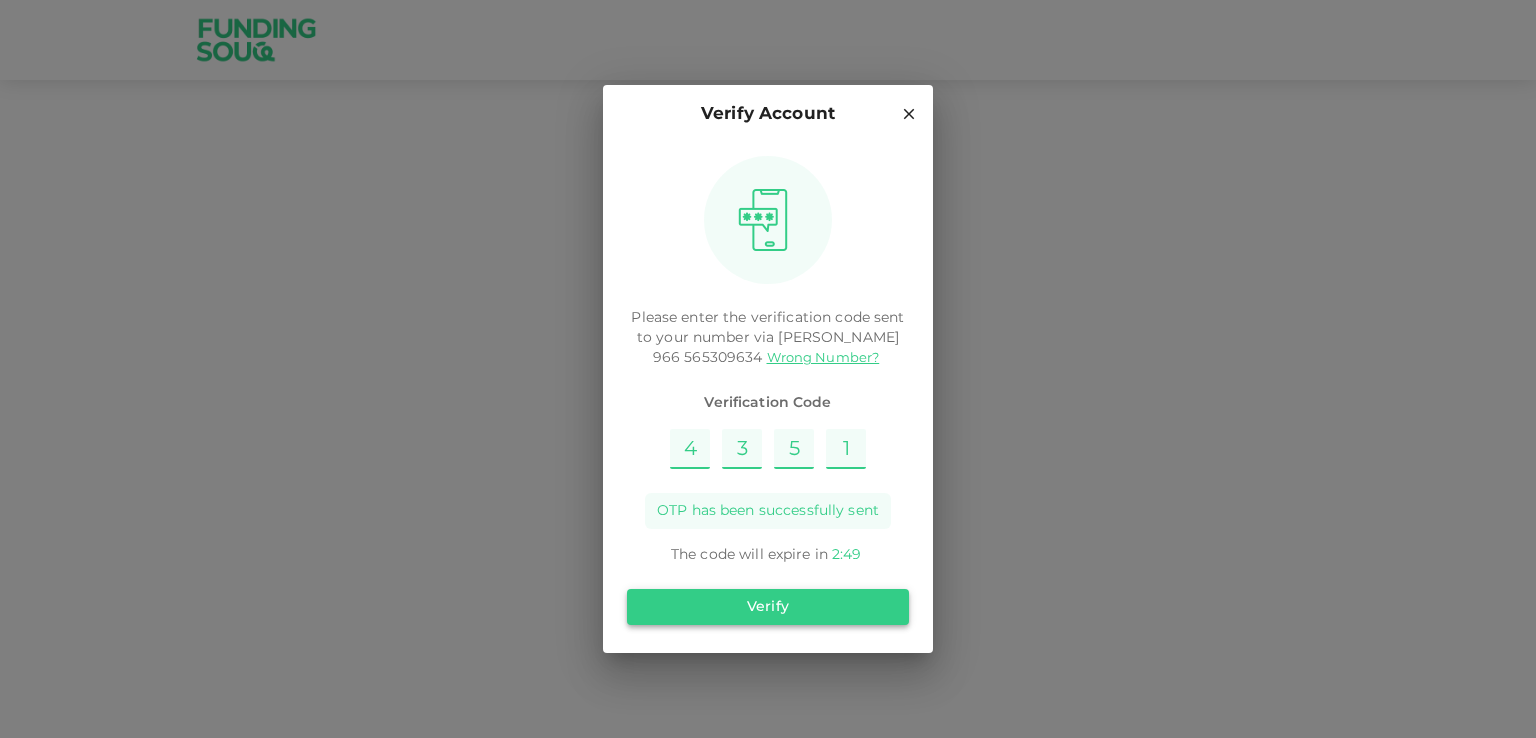 type on "1" 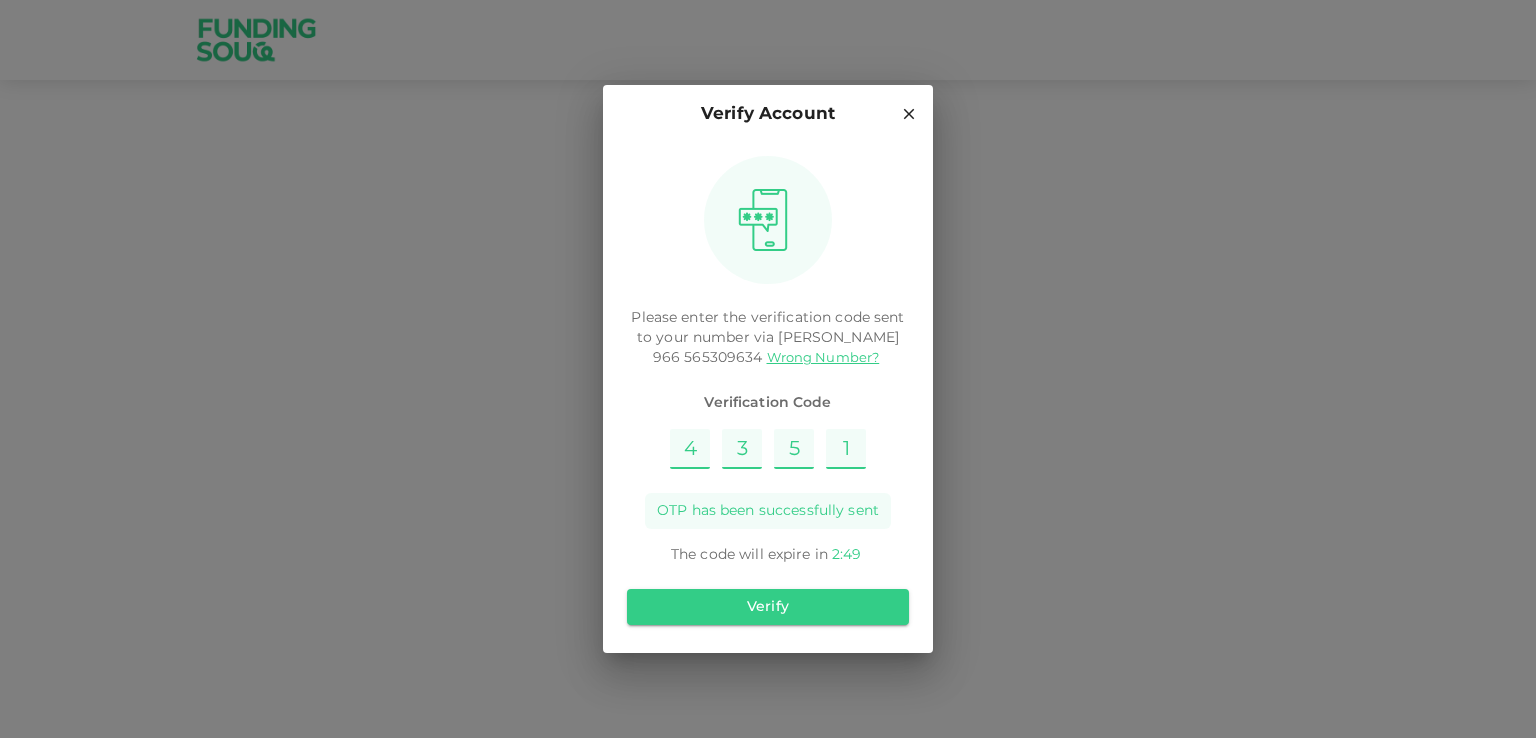 click on "Verify" at bounding box center (768, 607) 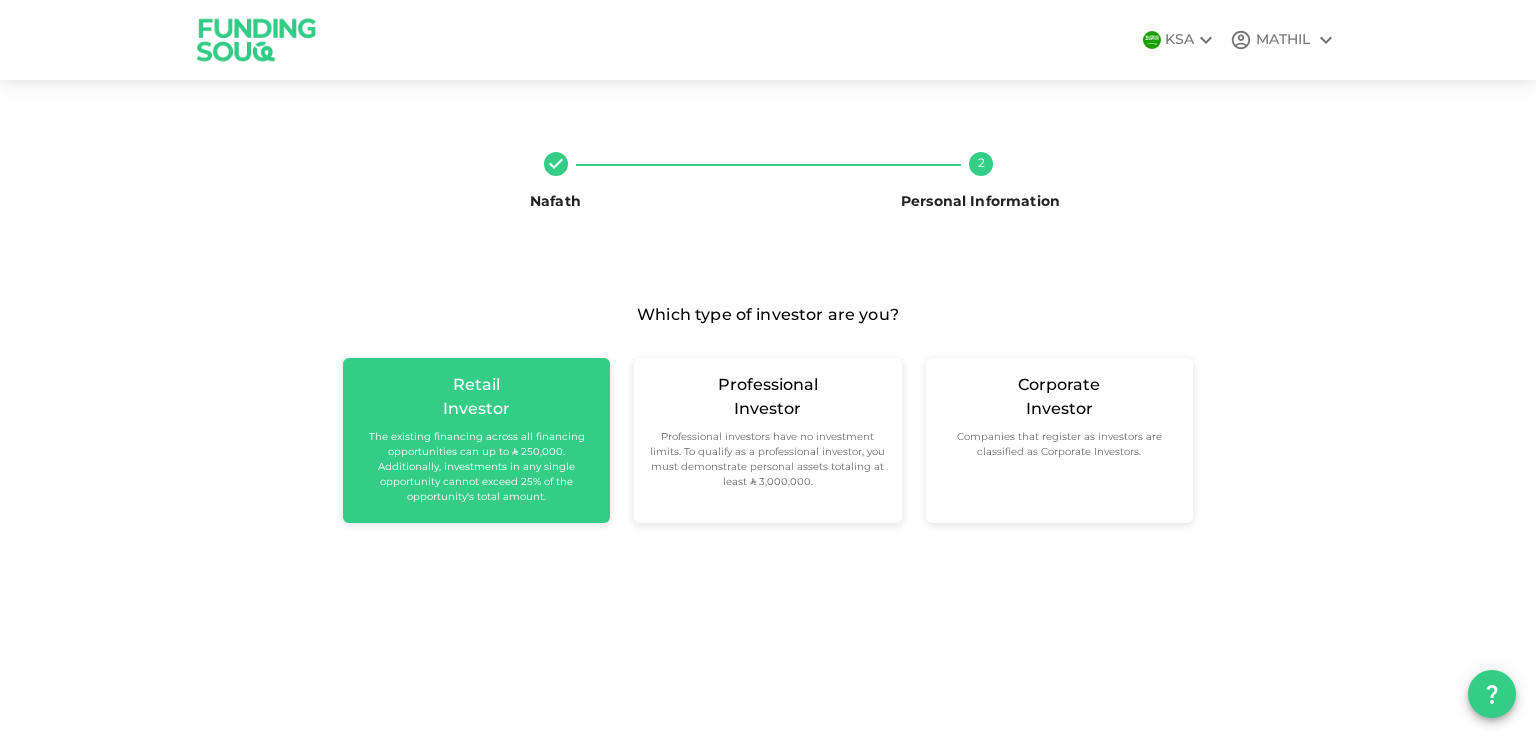 click on "The existing financing across all financing opportunities can up to ʢ 250,000. Additionally, investments in any single opportunity cannot exceed 25% of the opportunity's total amount." at bounding box center [476, 467] 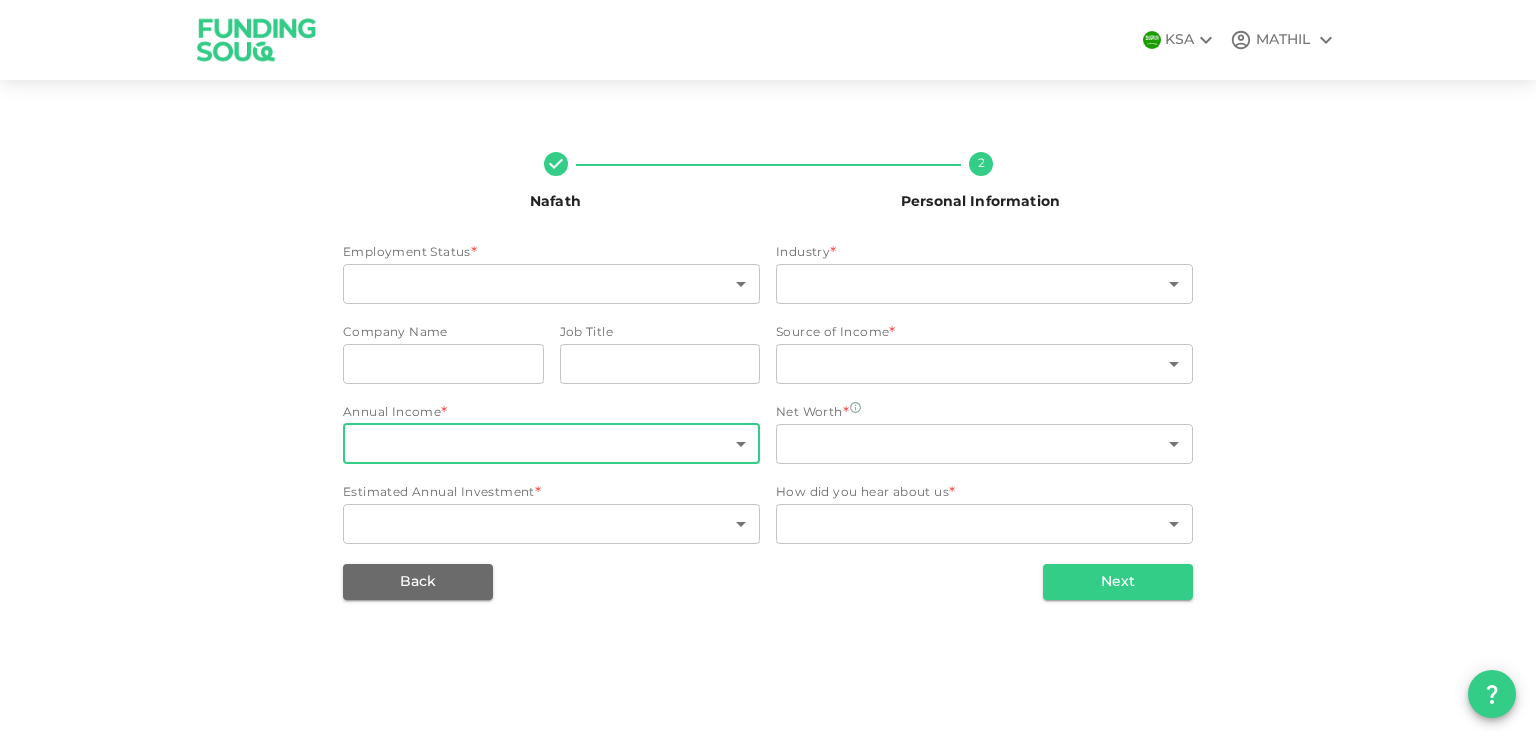 click on "KSA MATHIL Nafath 2 Personal Information   Employment Status * ​ ​   Industry * ​ ​   Company Name companyName companyName   Job Title jobTitle jobTitle   Source of Income * ​ ​   Annual Income * ​ ​   Net Worth * ​ ​   Estimated Annual Investment * ​ ​   How did you hear about us * ​ ​ Back Next" at bounding box center [768, 369] 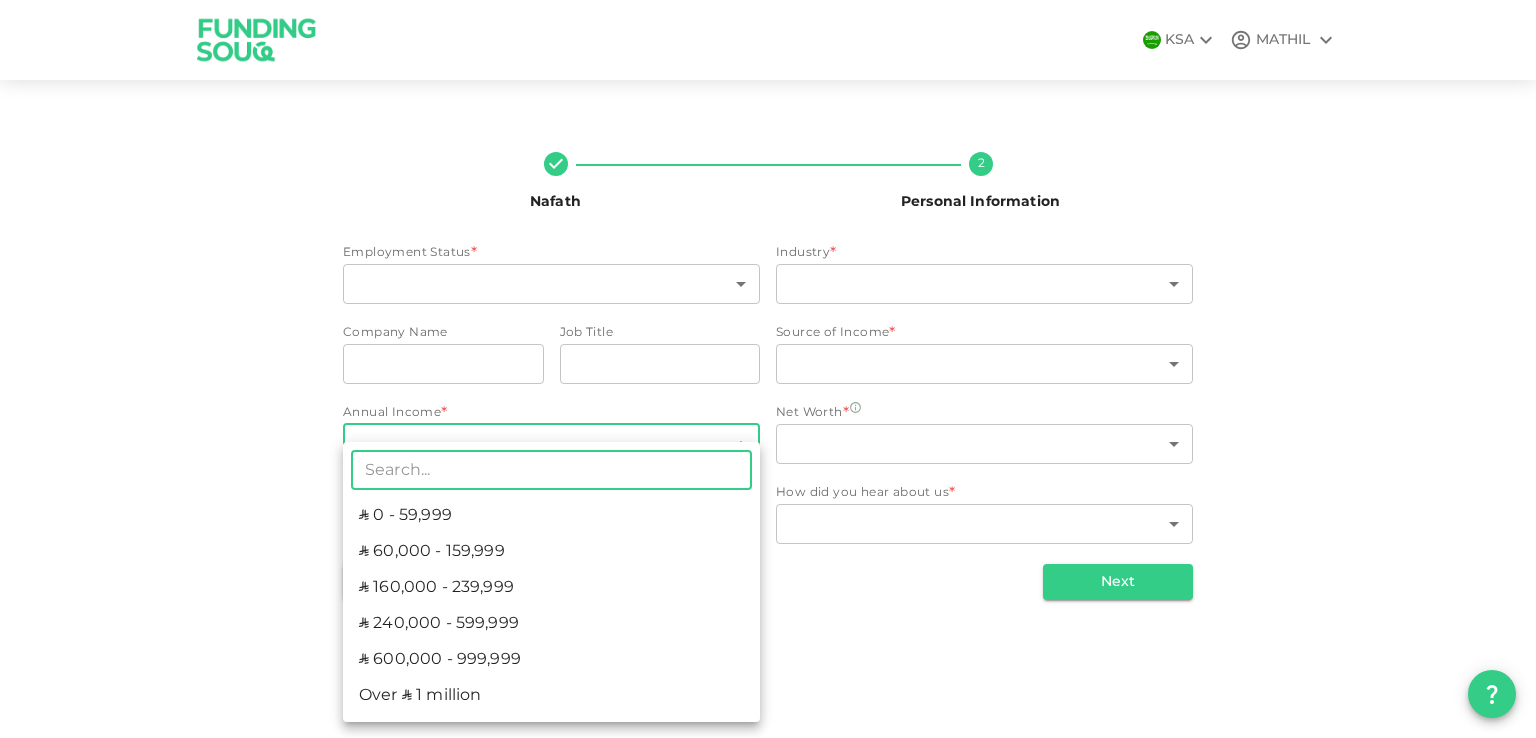 click at bounding box center [768, 369] 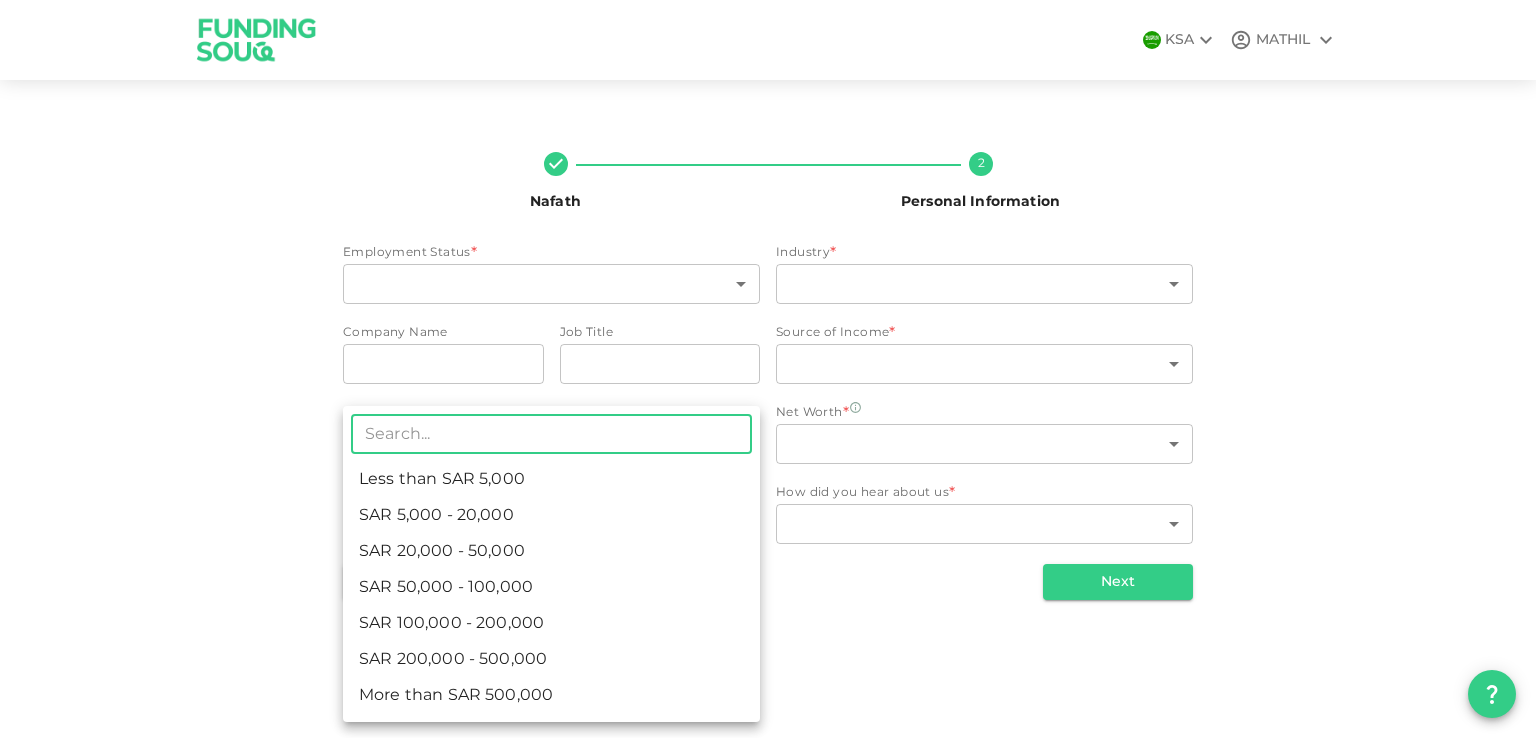 click on "KSA MATHIL Nafath 2 Personal Information   Employment Status * ​ ​   Industry * ​ ​   Company Name companyName companyName   Job Title jobTitle jobTitle   Source of Income * ​ ​   Annual Income * ​ ​   Net Worth * ​ ​   Estimated Annual Investment * ​ ​   How did you hear about us * ​ ​ Back Next
​ Less than SAR 5,000 SAR 5,000 - 20,000 SAR 20,000 - 50,000 SAR 50,000 - 100,000 SAR 100,000 - 200,000 SAR 200,000 - 500,000 More than SAR 500,000" at bounding box center (768, 369) 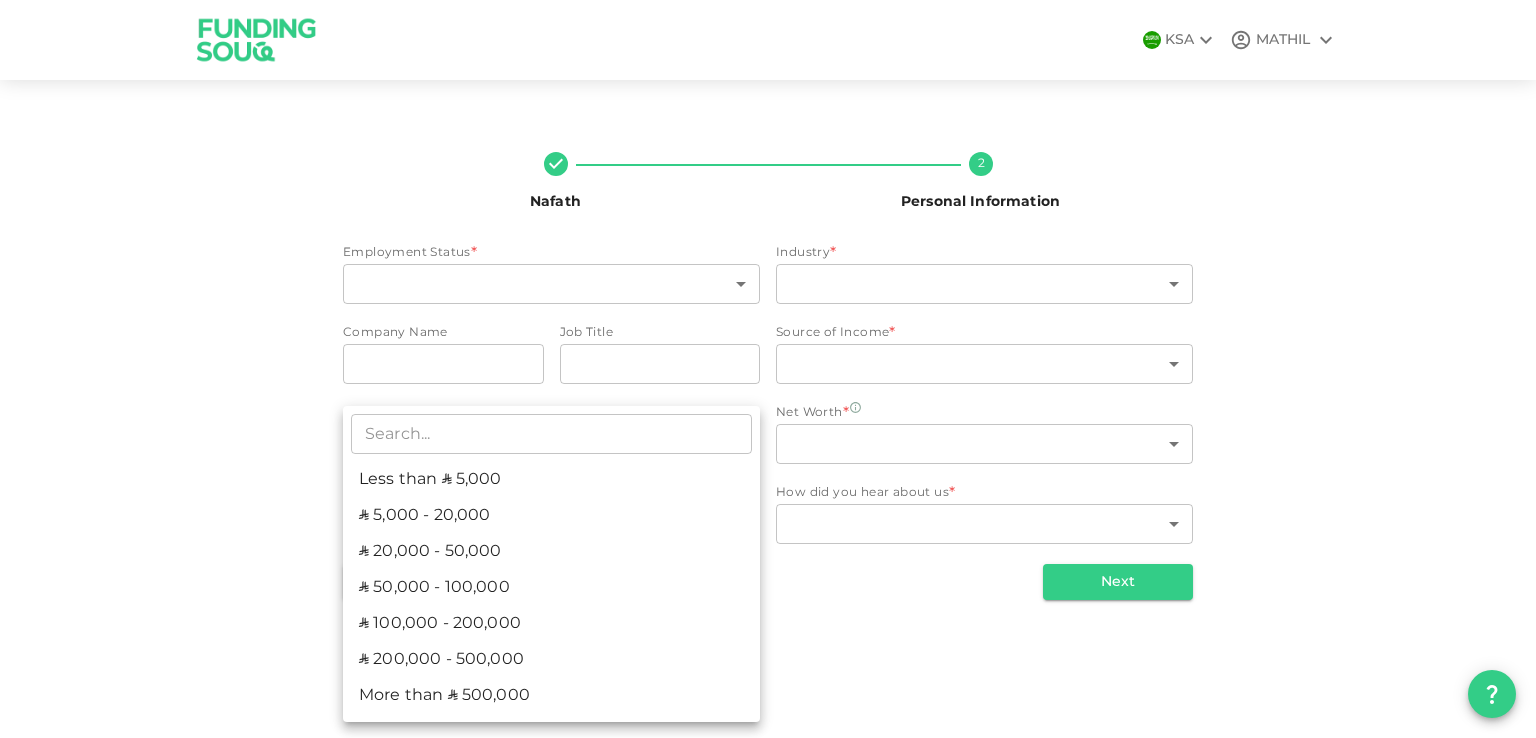 click at bounding box center (768, 369) 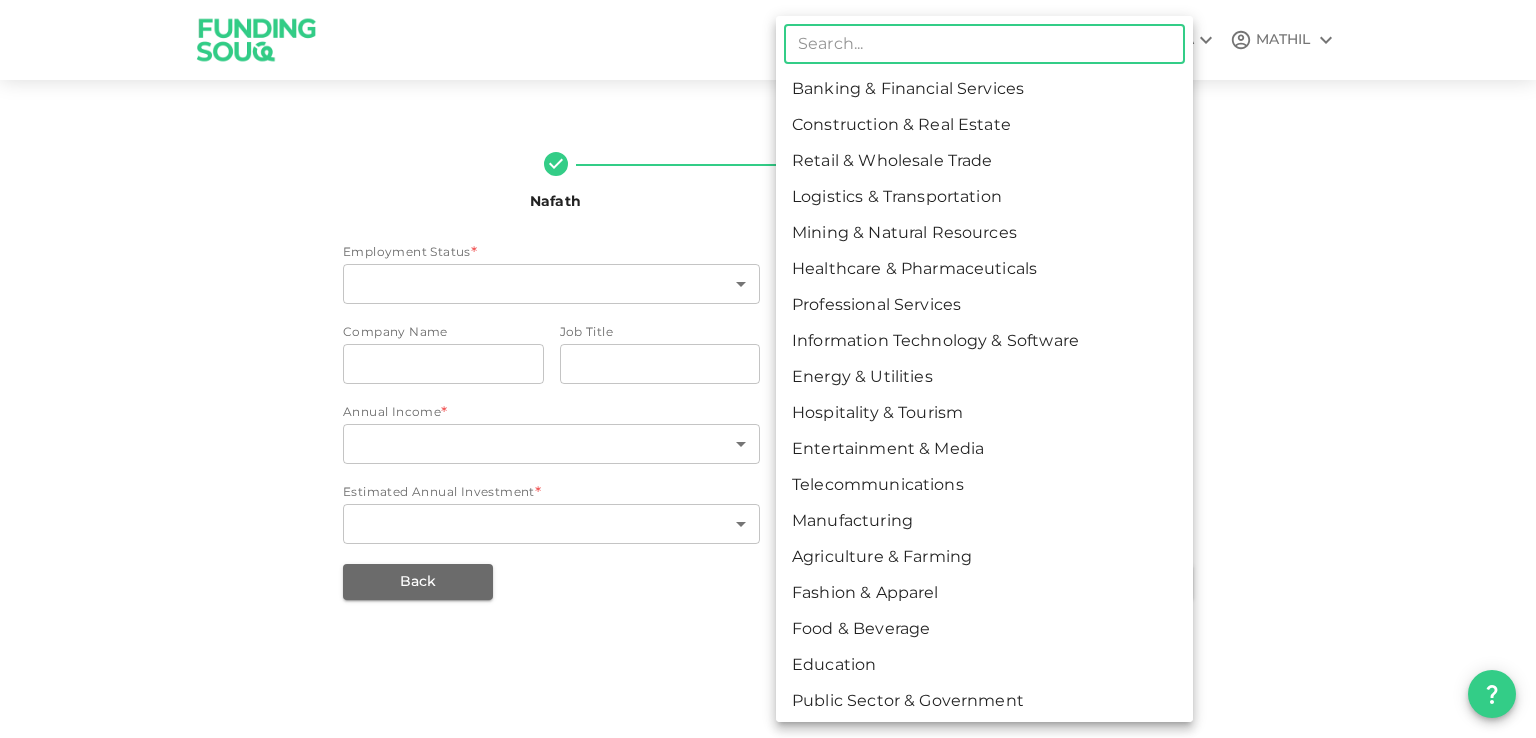 click on "KSA MATHIL Nafath 2 Personal Information   Employment Status * ​ ​   Industry * ​ ​   Company Name companyName companyName   Job Title jobTitle jobTitle   Source of Income * ​ ​   Annual Income * ​ ​   Net Worth * ​ ​   Estimated Annual Investment * ​ ​   How did you hear about us * ​ ​ Back Next
​ Banking & Financial Services Construction & Real Estate Retail & Wholesale Trade Logistics & Transportation Mining & Natural Resources Healthcare & Pharmaceuticals Professional Services Information Technology & Software Energy & Utilities Hospitality & Tourism Entertainment & Media Telecommunications Manufacturing Agriculture & Farming Fashion & Apparel Food & Beverage Education Public Sector & Government Waste Management & Recycling" at bounding box center [768, 369] 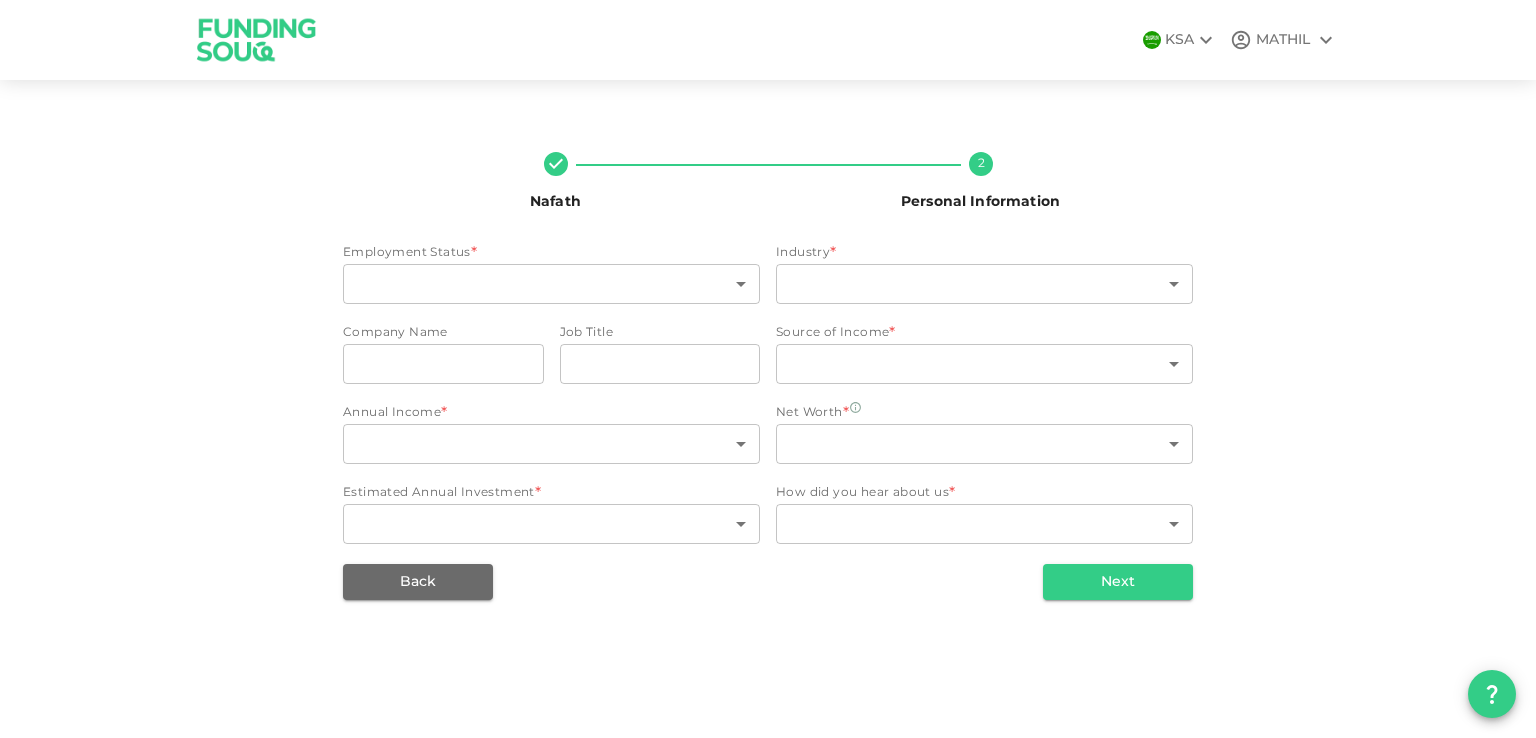 click on "​ ​" at bounding box center (551, 286) 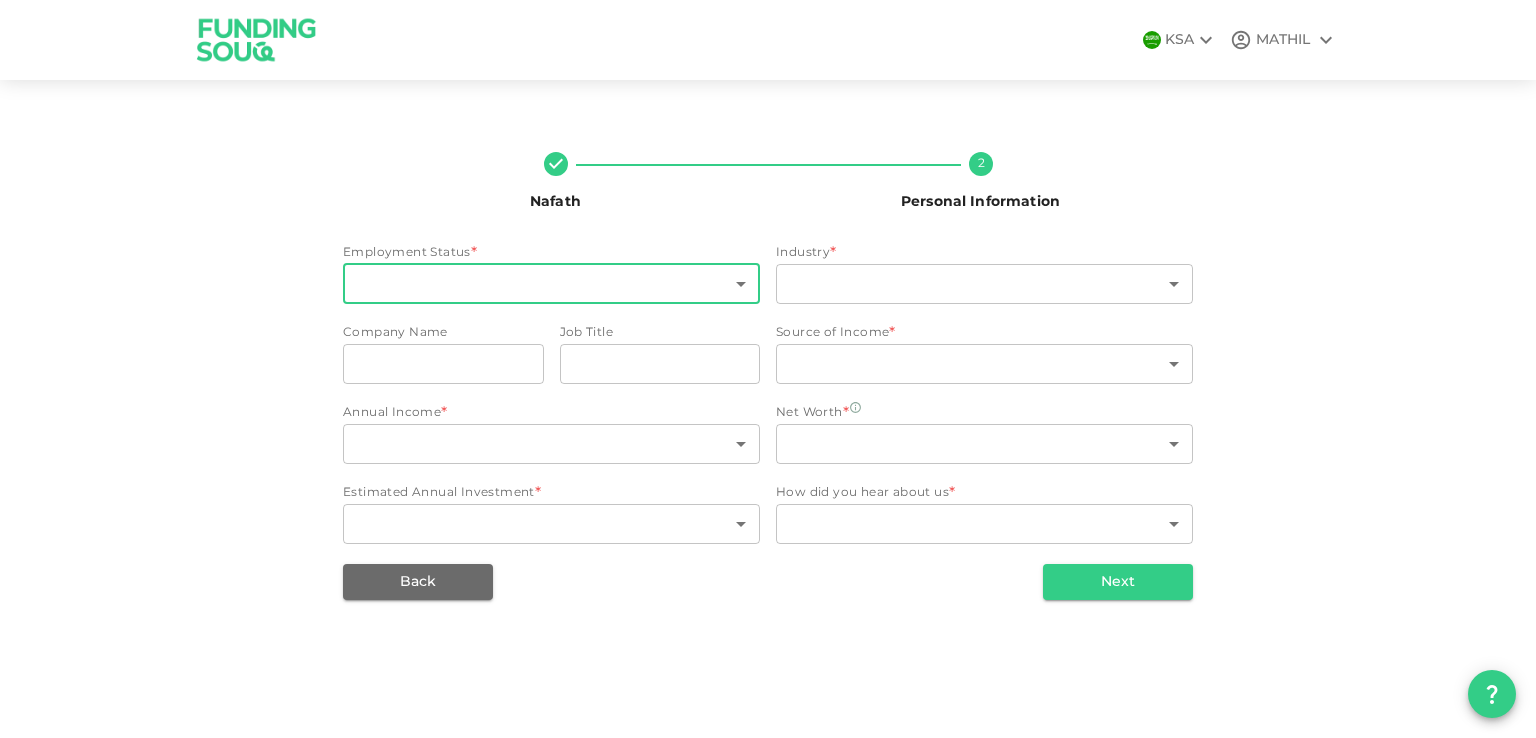 click on "KSA MATHIL Nafath 2 Personal Information   Employment Status * ​ ​   Industry * ​ ​   Company Name companyName companyName   Job Title jobTitle jobTitle   Source of Income * ​ ​   Annual Income * ​ ​   Net Worth * ​ ​   Estimated Annual Investment * ​ ​   How did you hear about us * ​ ​ Back Next" at bounding box center (768, 369) 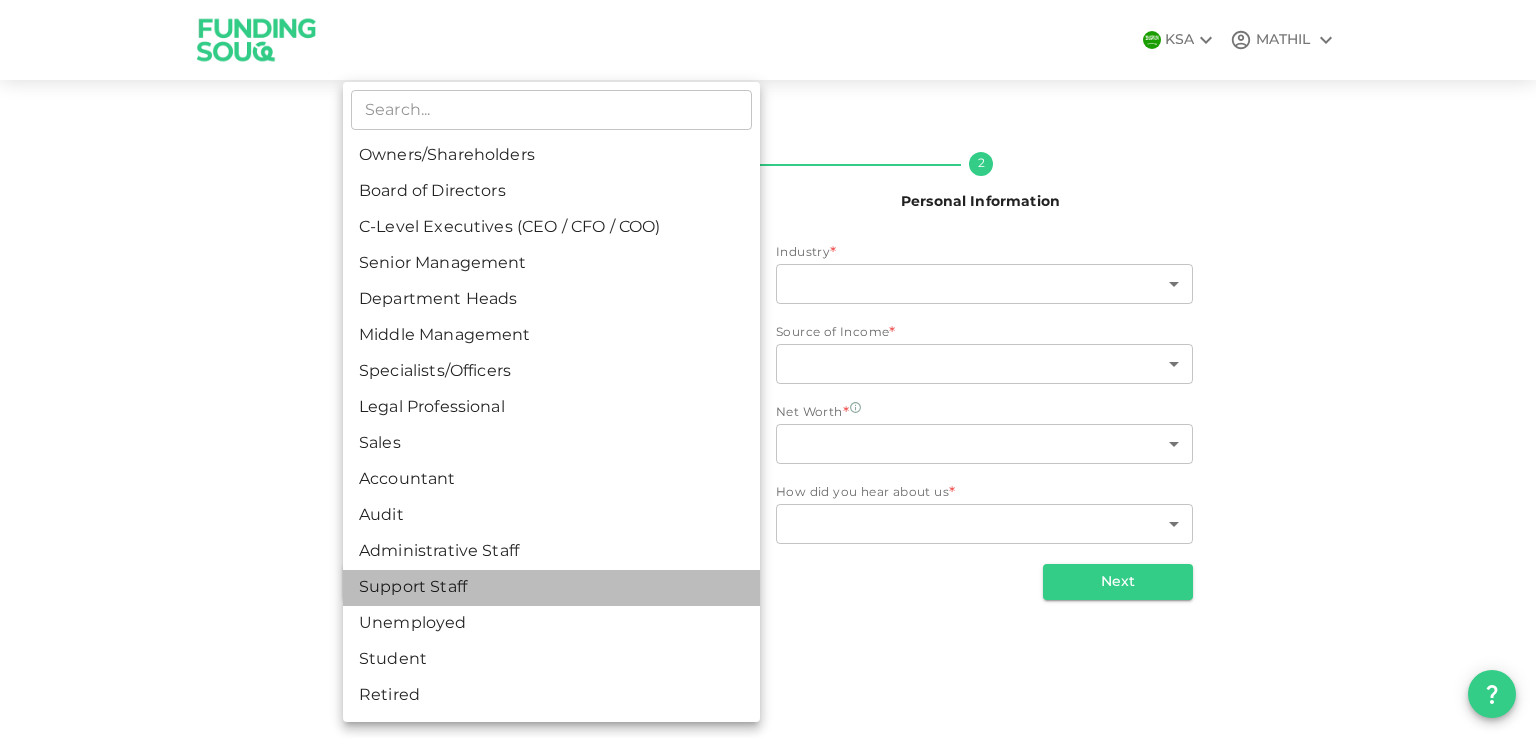 click on "Support Staff" at bounding box center [551, 588] 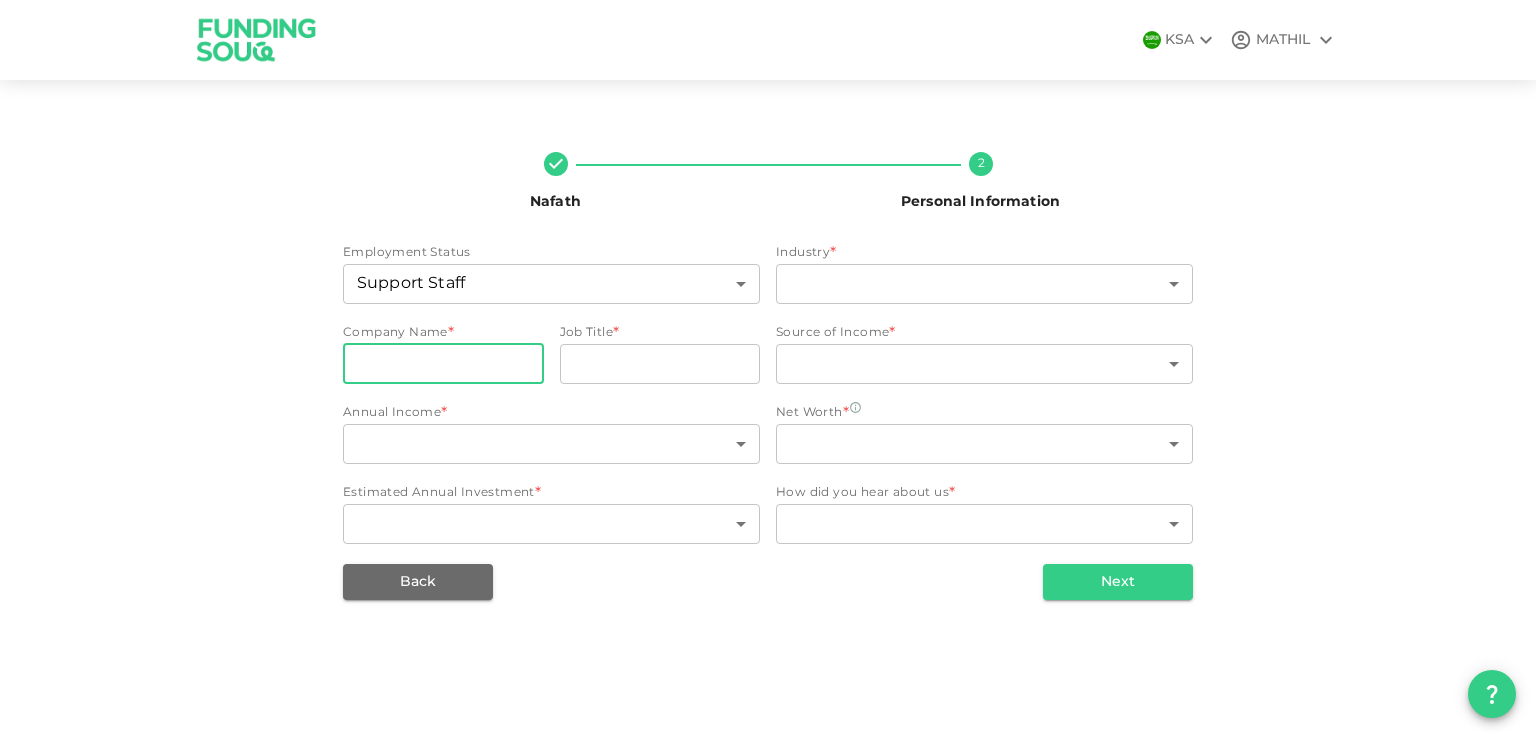 click on "companyName" at bounding box center (443, 364) 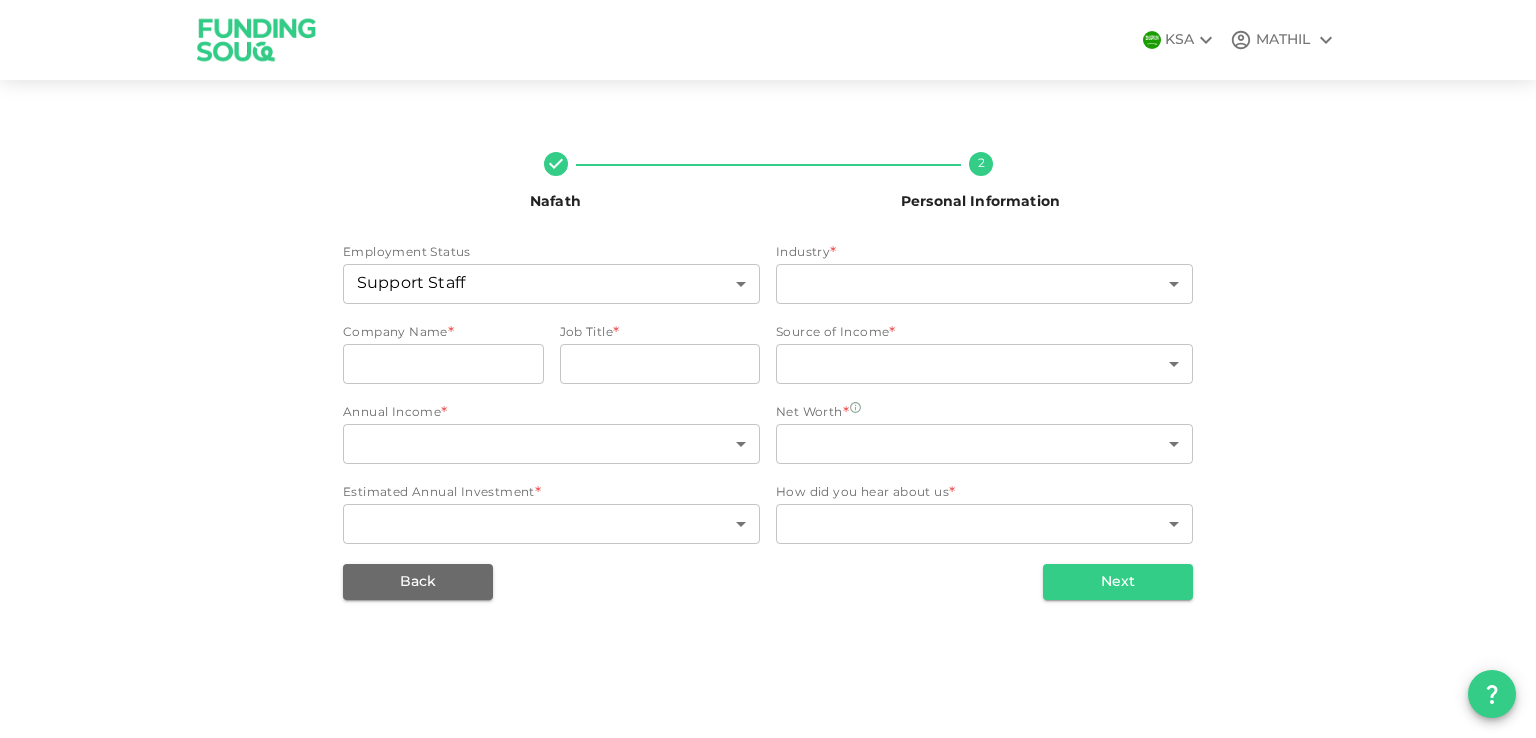 click on "MATHIL" at bounding box center (1283, 40) 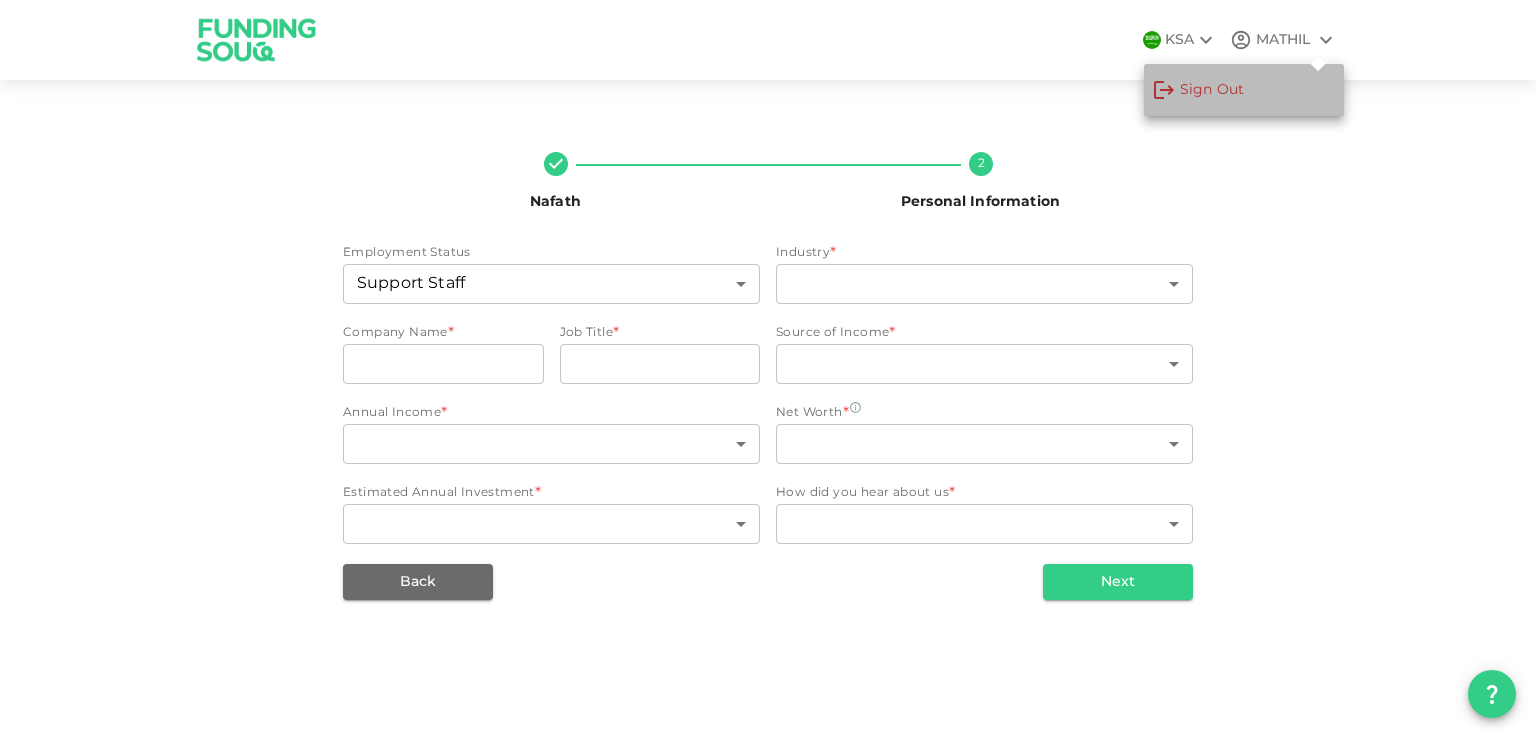 click on "Sign Out" at bounding box center (1212, 90) 